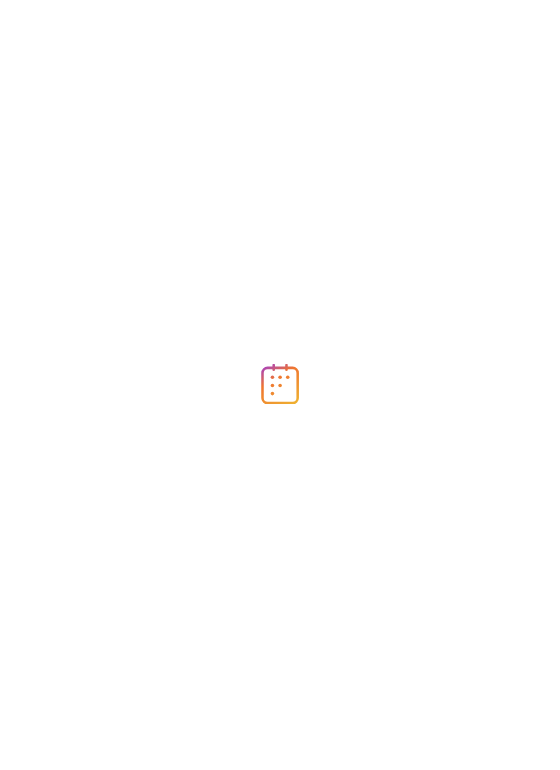 scroll, scrollTop: 0, scrollLeft: 0, axis: both 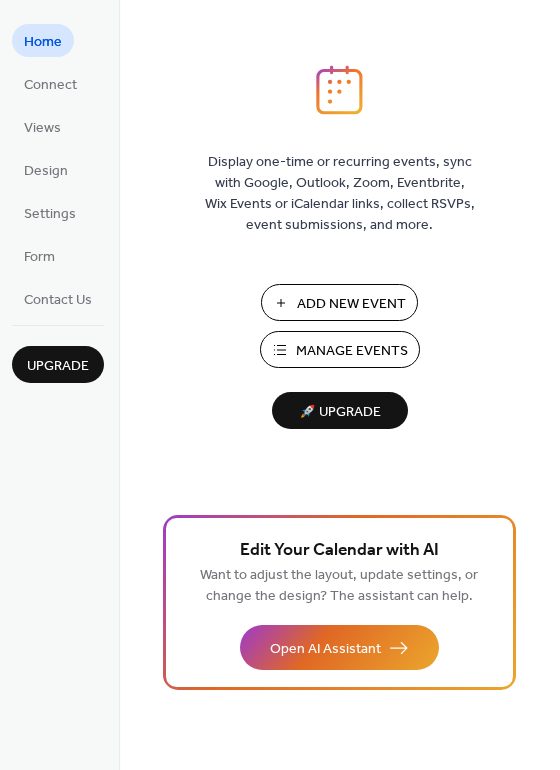 click on "Manage Events" at bounding box center (352, 351) 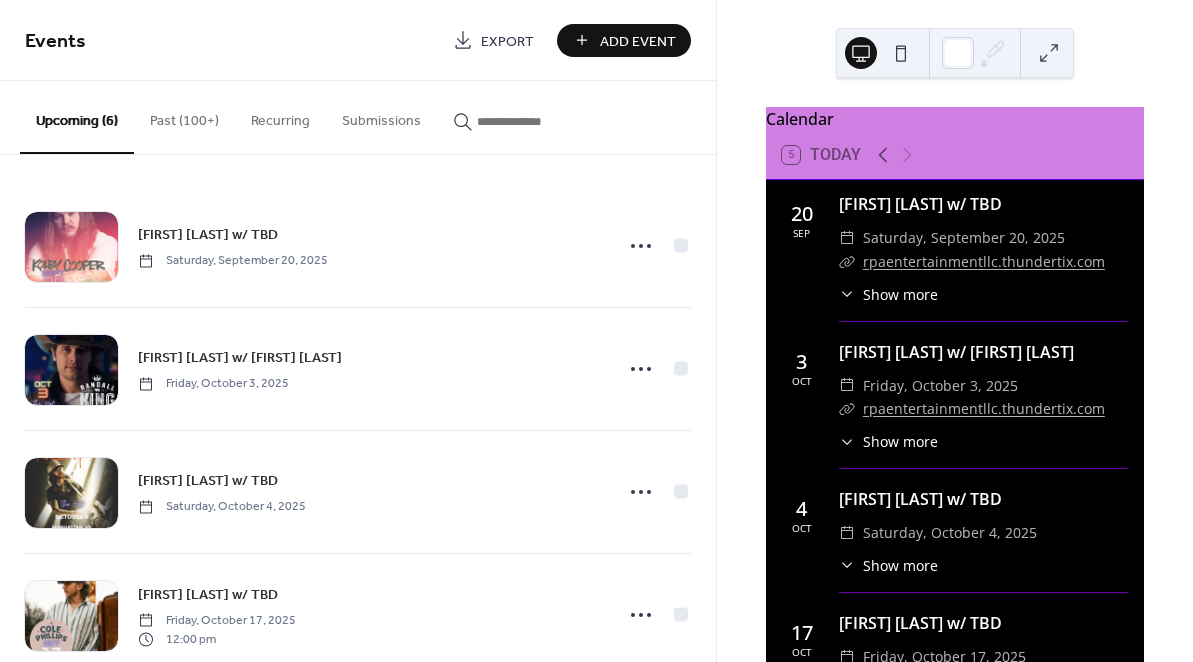 scroll, scrollTop: 0, scrollLeft: 0, axis: both 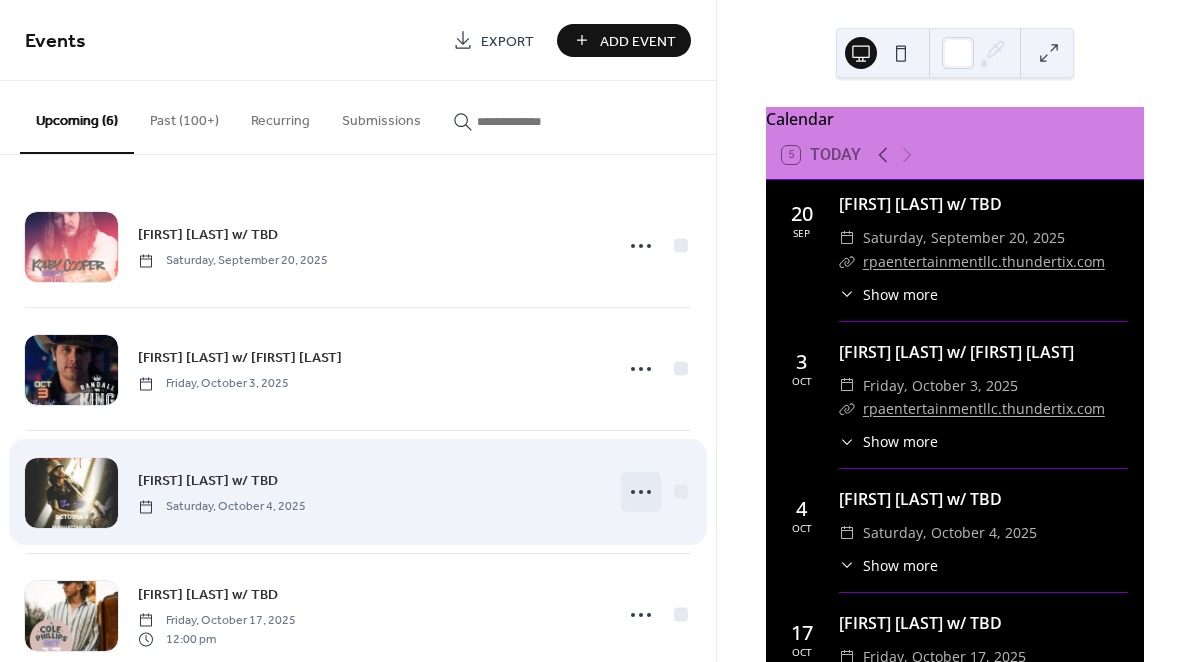 click 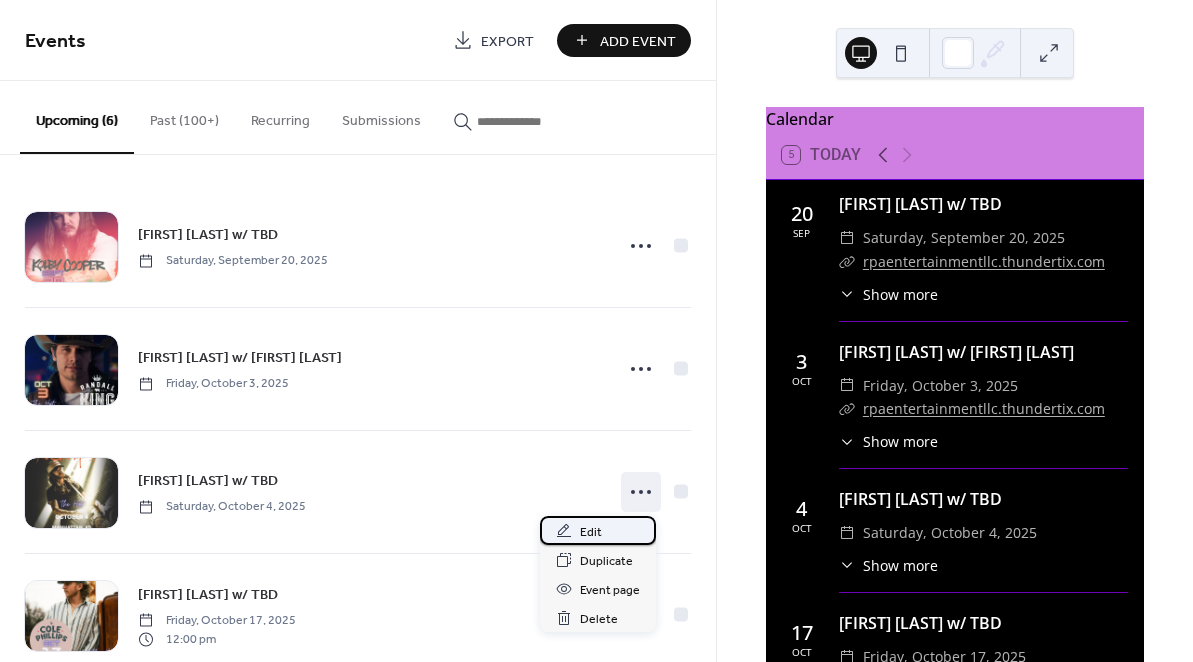 click on "Edit" at bounding box center [591, 532] 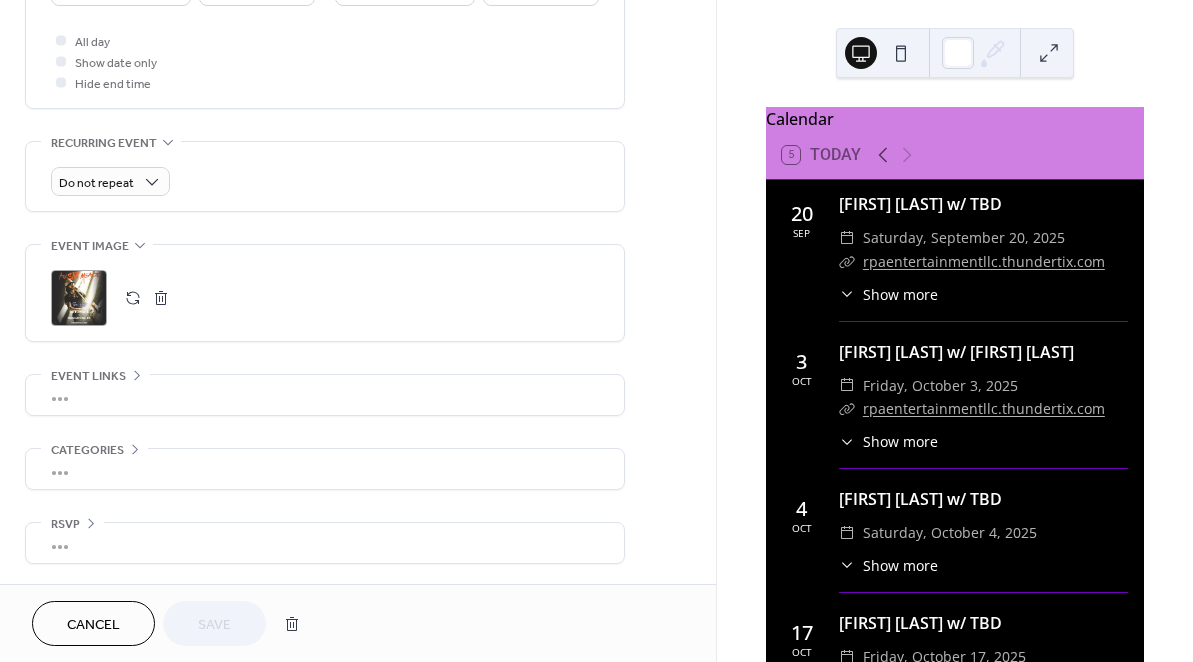 scroll, scrollTop: 751, scrollLeft: 0, axis: vertical 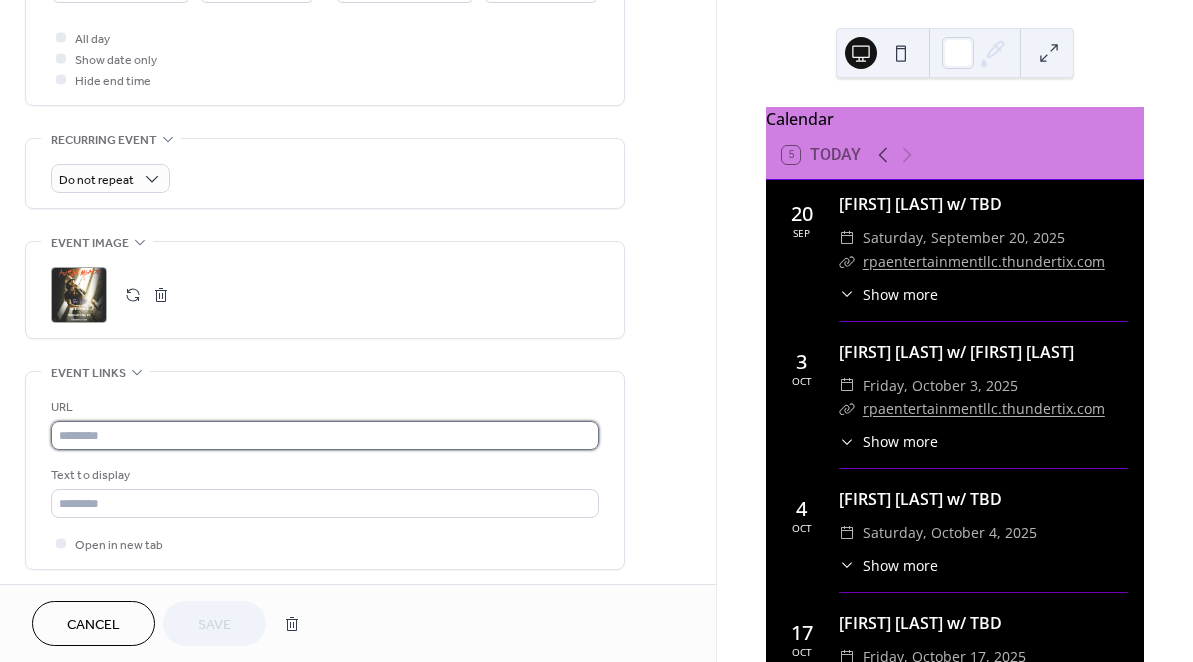 click at bounding box center (325, 435) 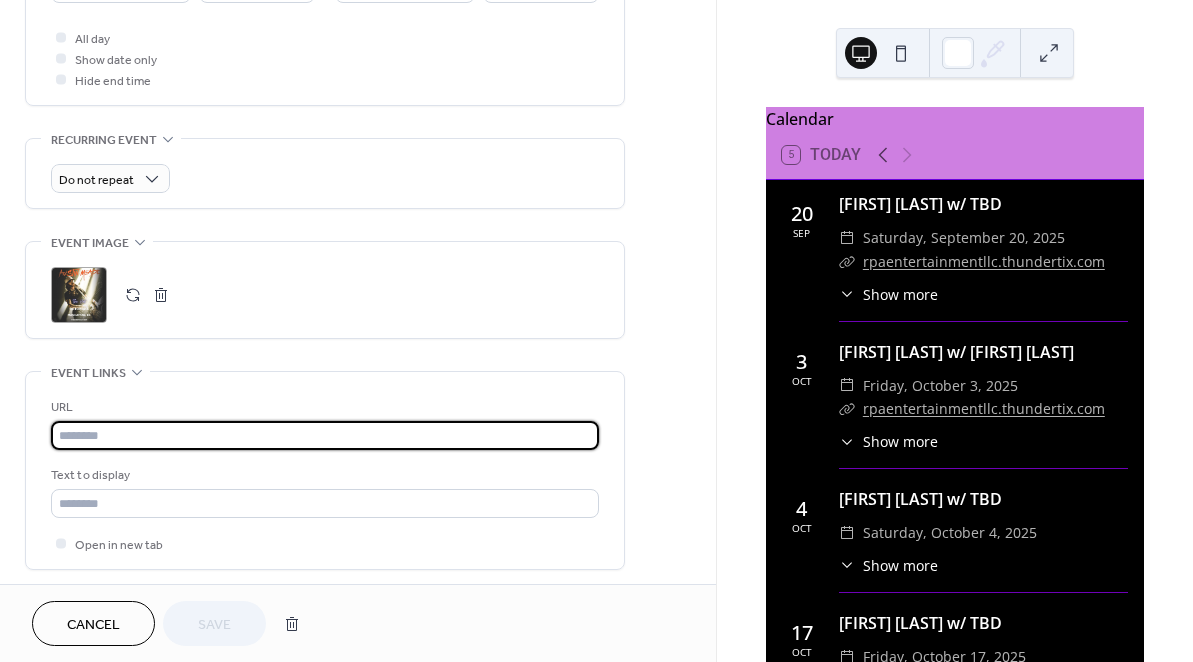 paste on "**********" 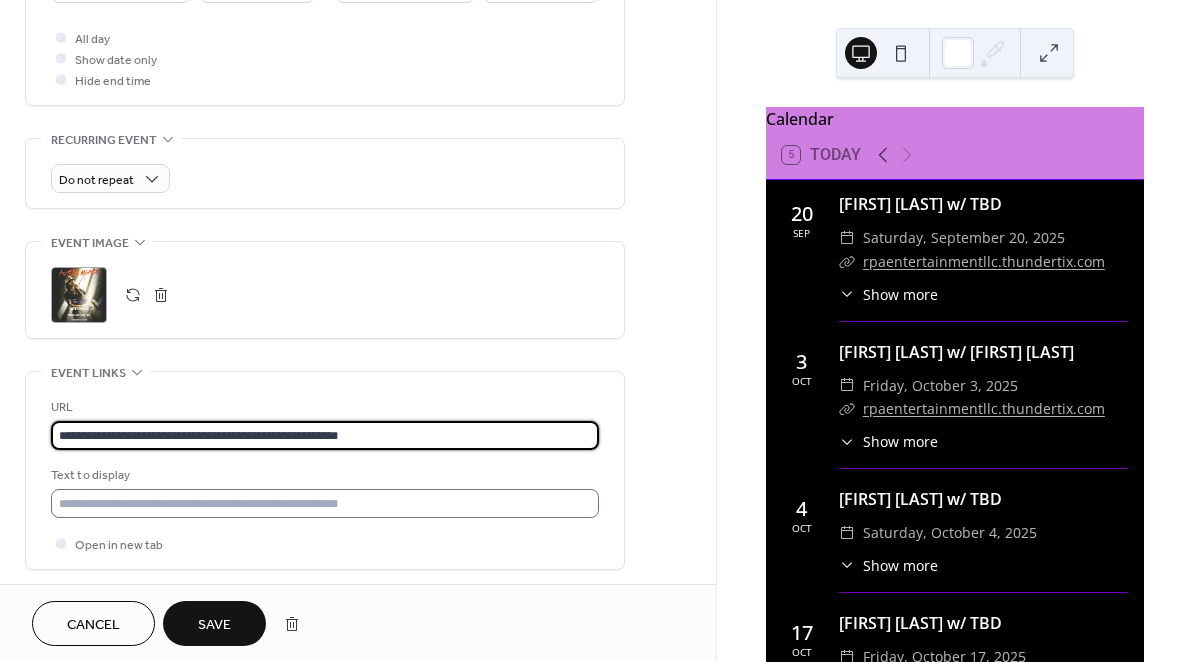 type on "**********" 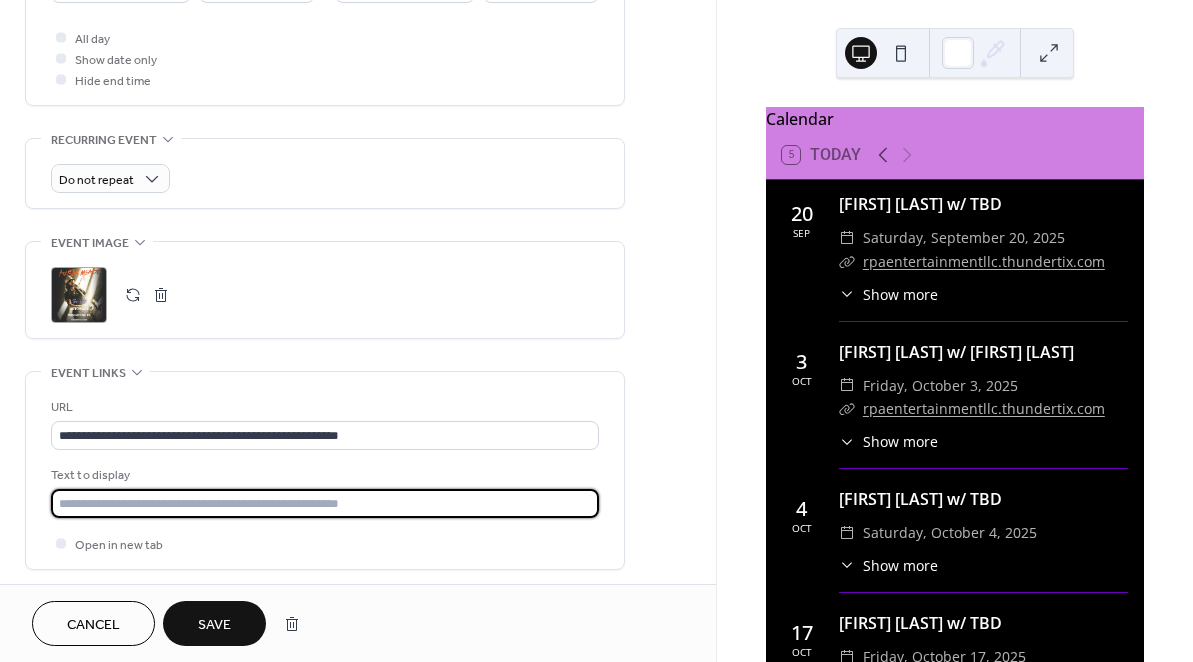 click at bounding box center [325, 503] 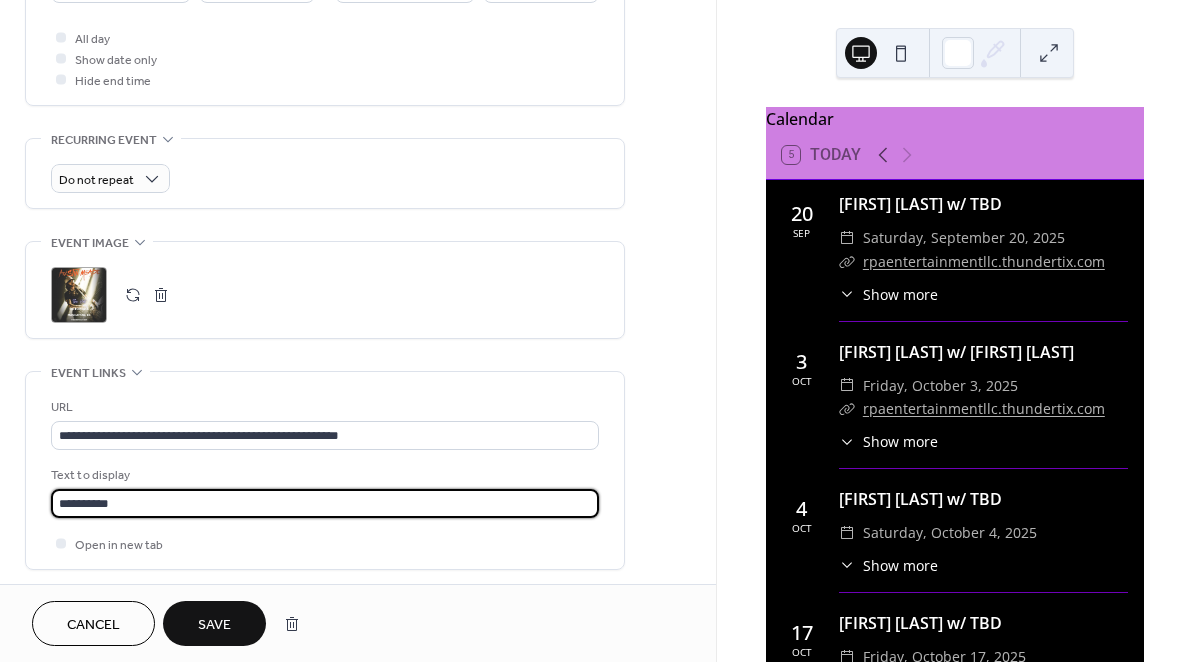type on "**********" 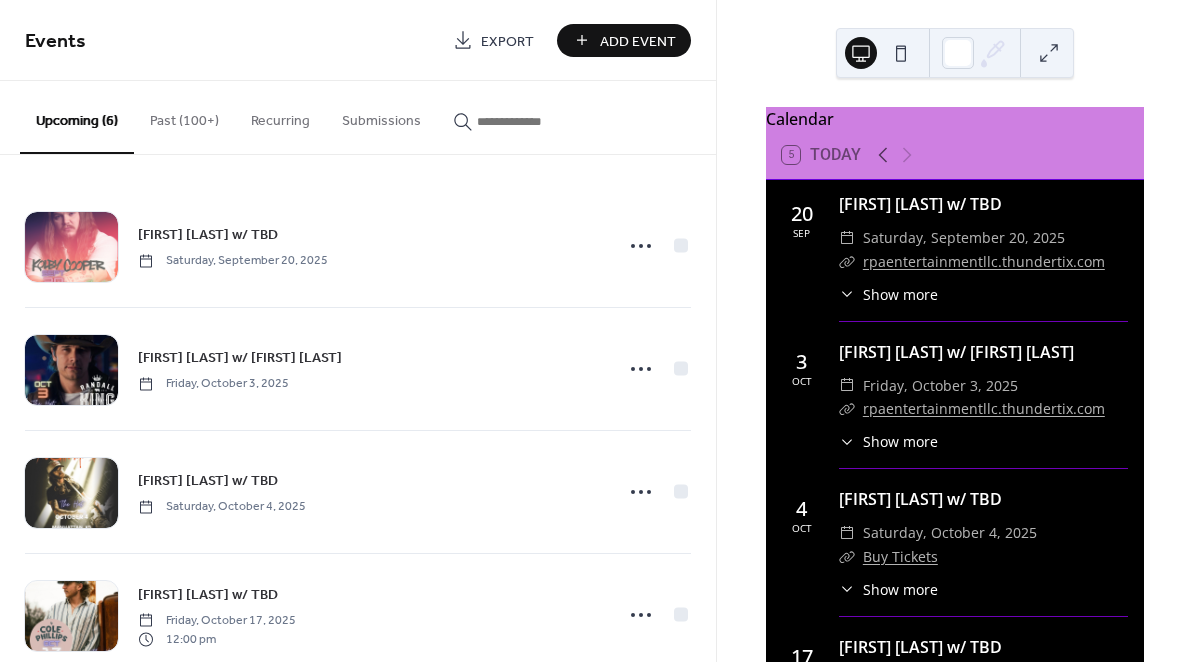 click on "rpaentertainmentllc.thundertix.com" at bounding box center [984, 408] 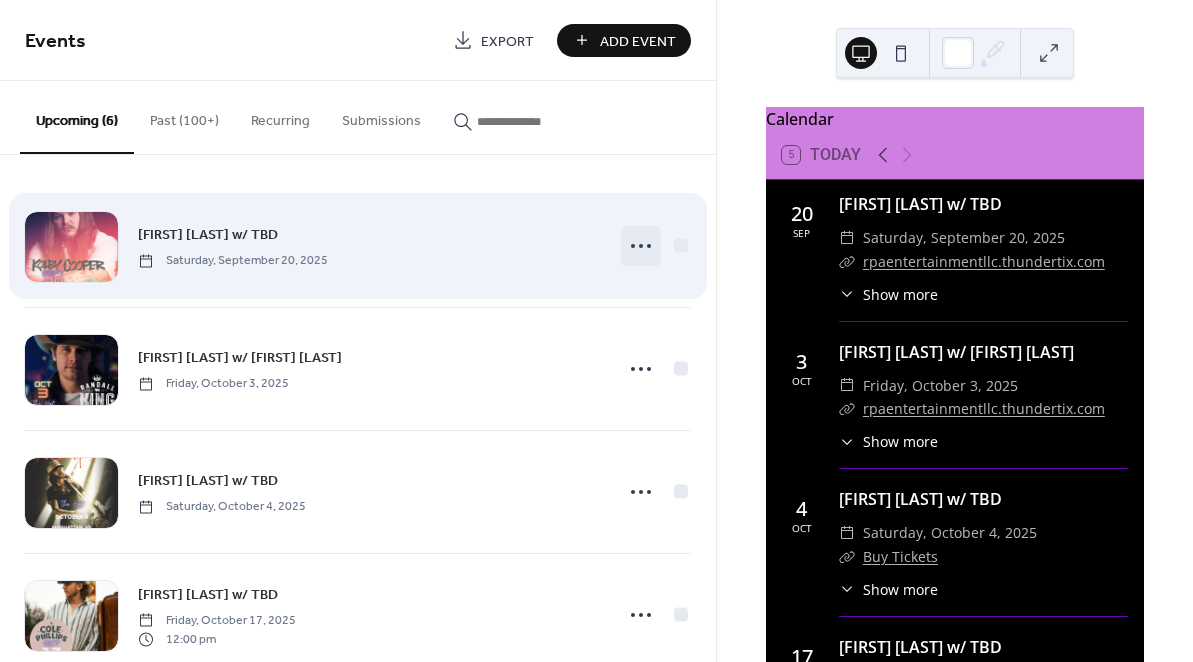 click 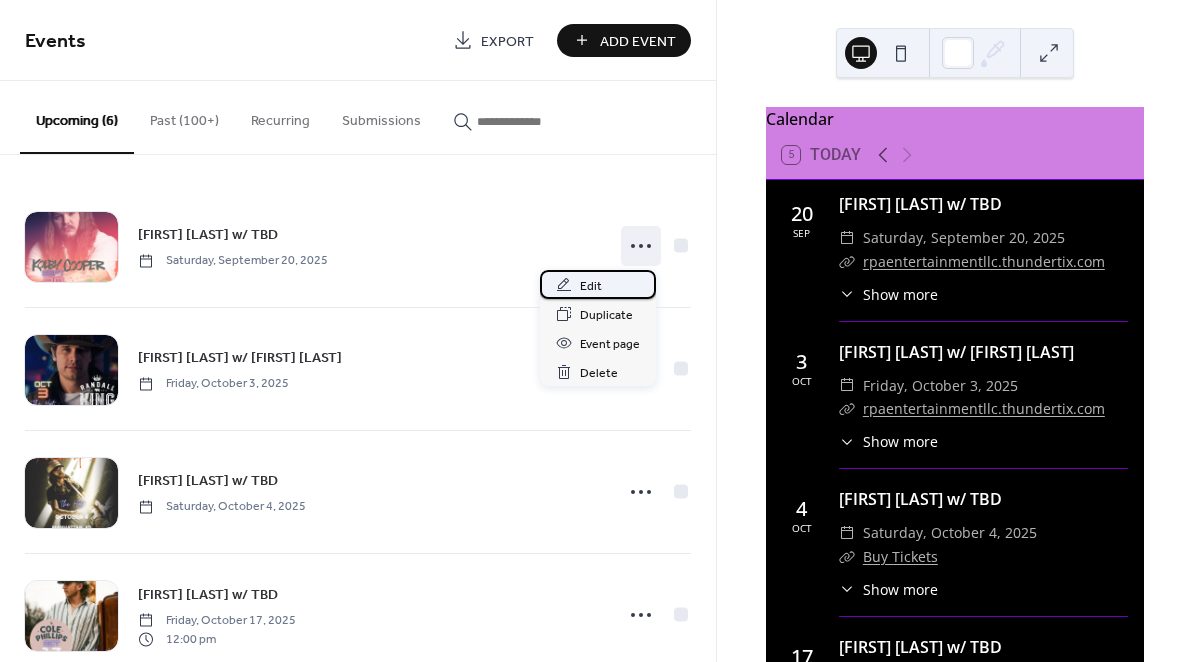 click on "Edit" at bounding box center [598, 284] 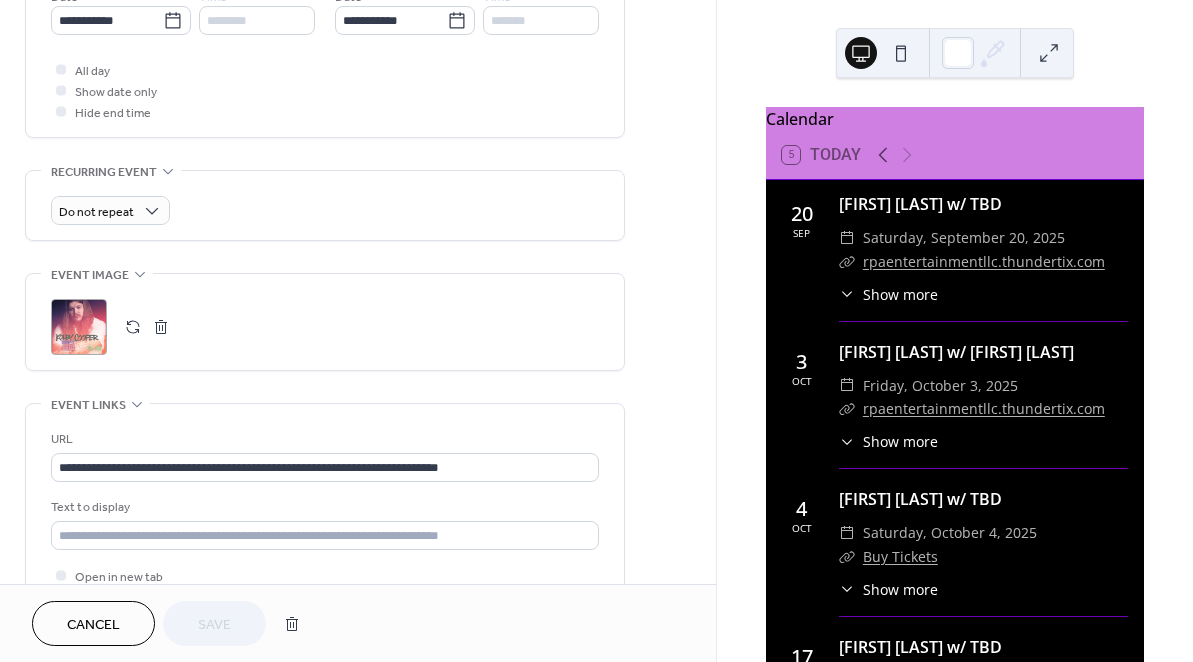 scroll, scrollTop: 778, scrollLeft: 0, axis: vertical 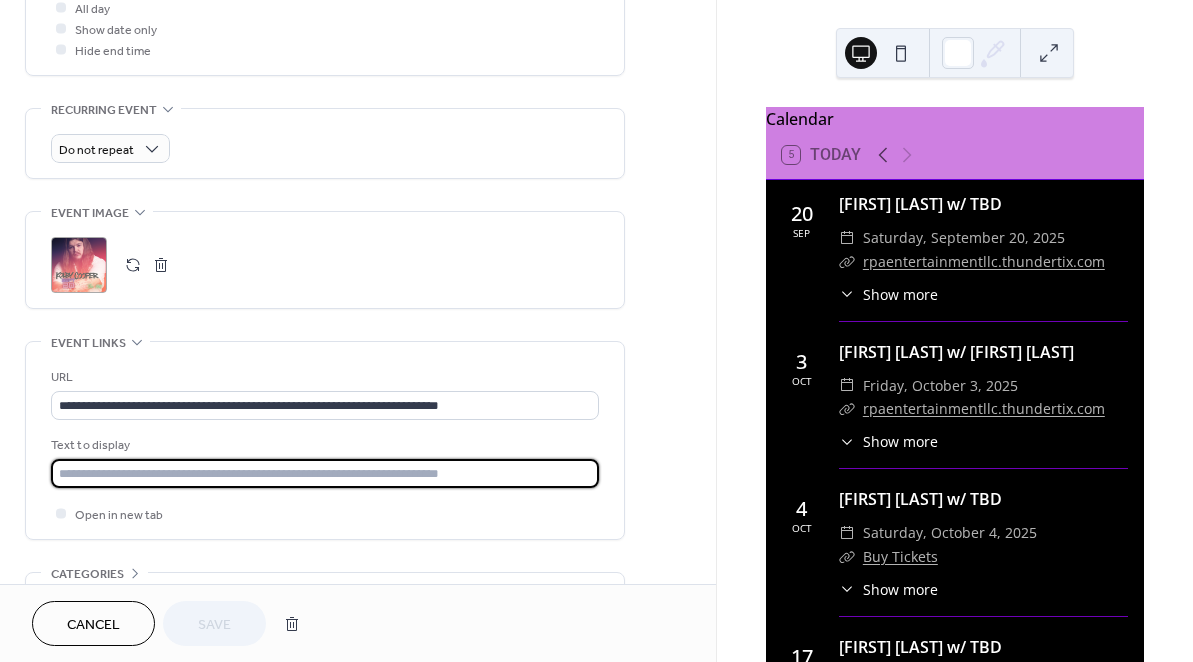 click at bounding box center [325, 473] 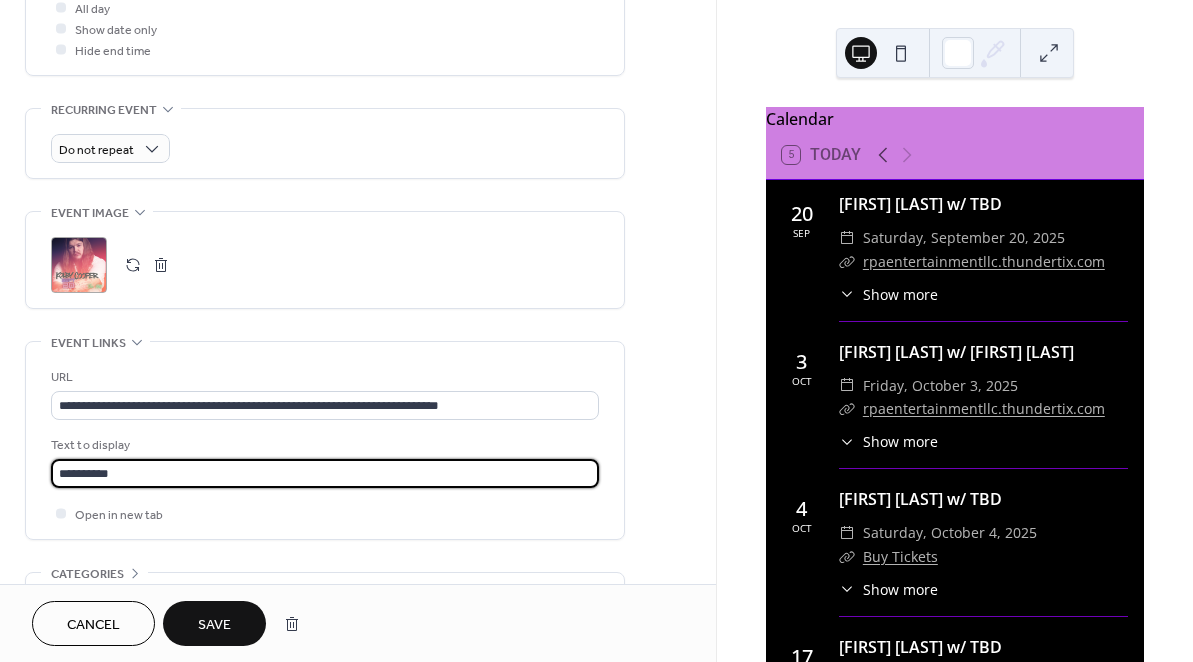 type on "**********" 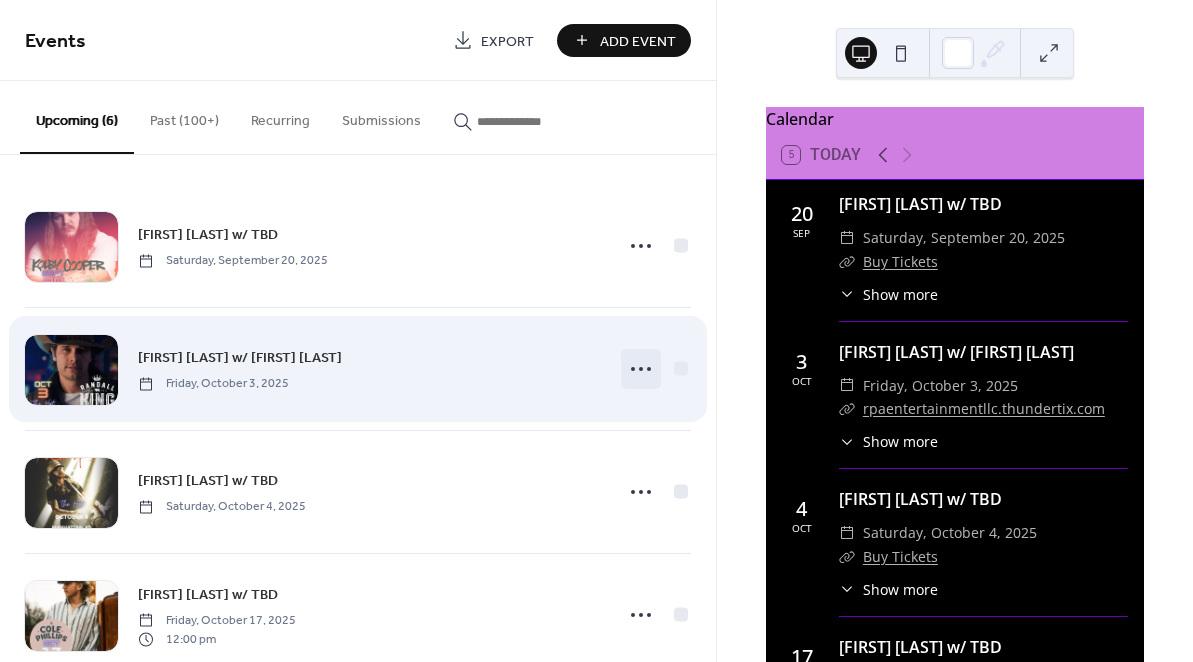 click 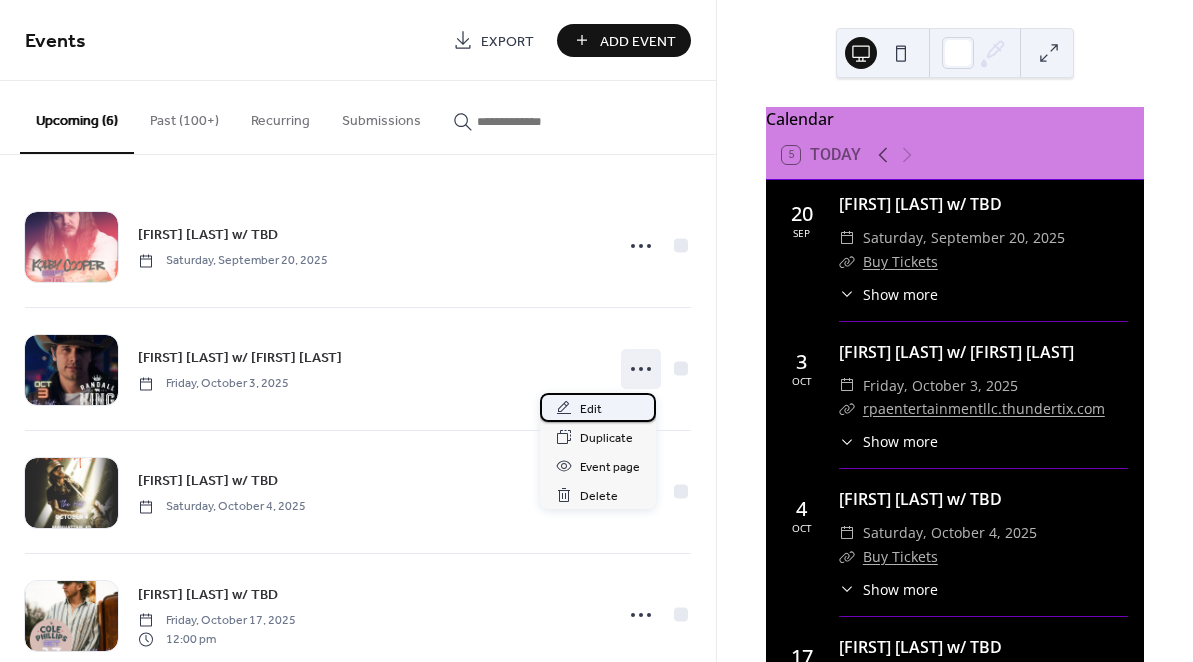 click on "Edit" at bounding box center [598, 407] 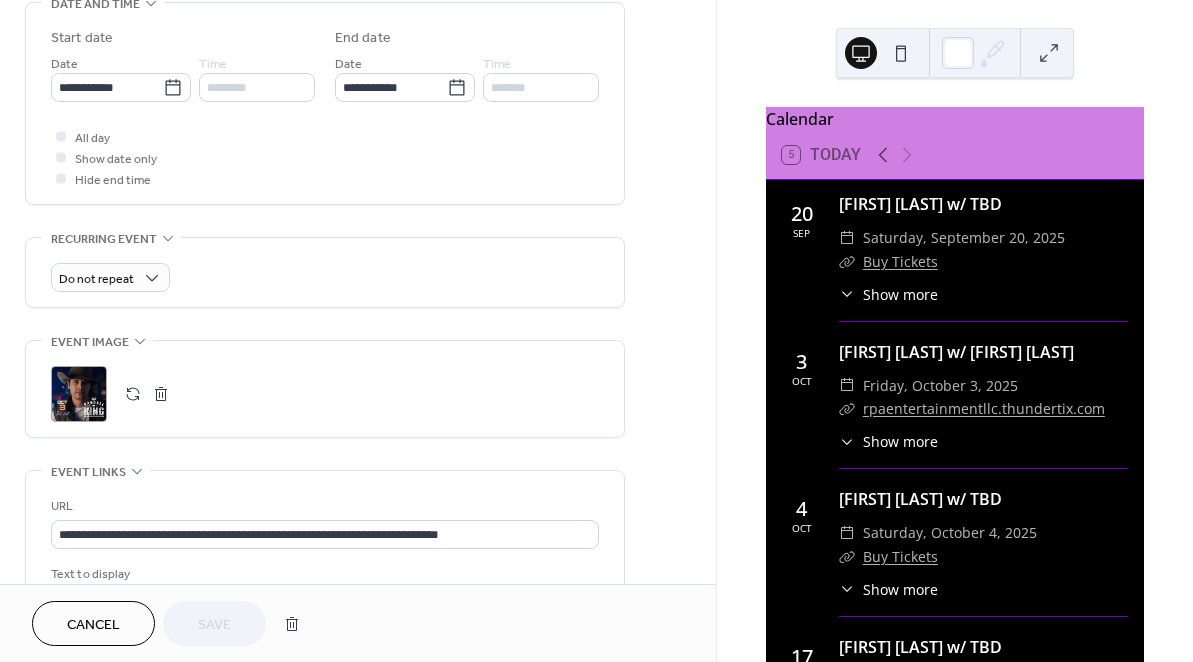 scroll, scrollTop: 687, scrollLeft: 0, axis: vertical 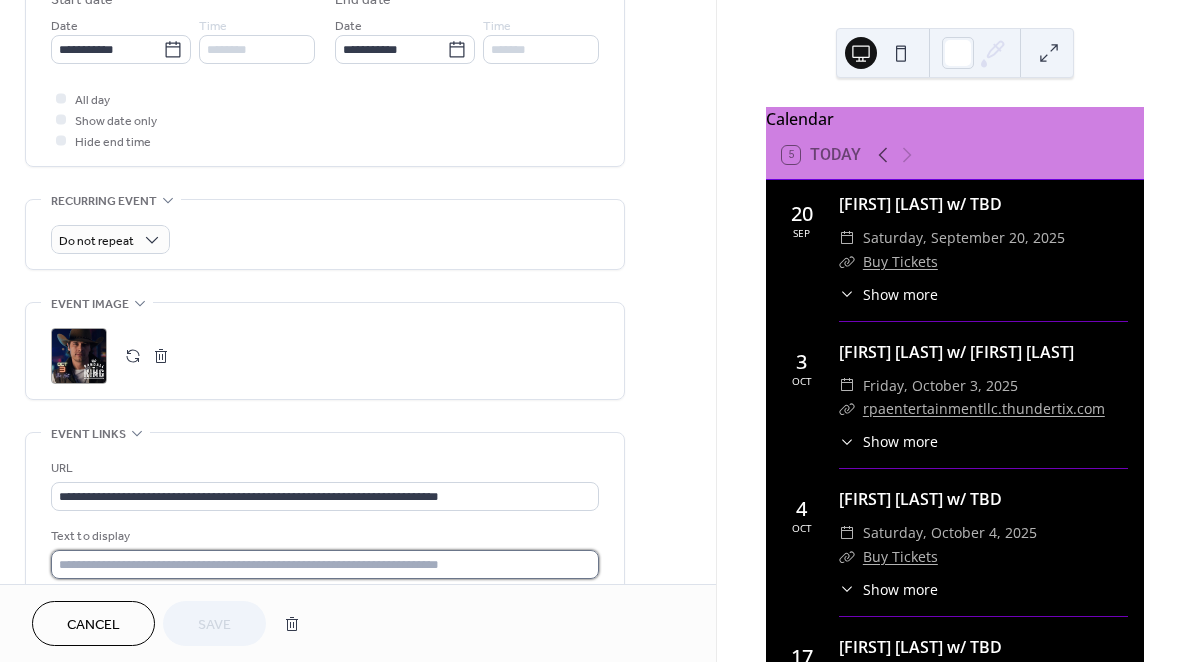 click at bounding box center [325, 564] 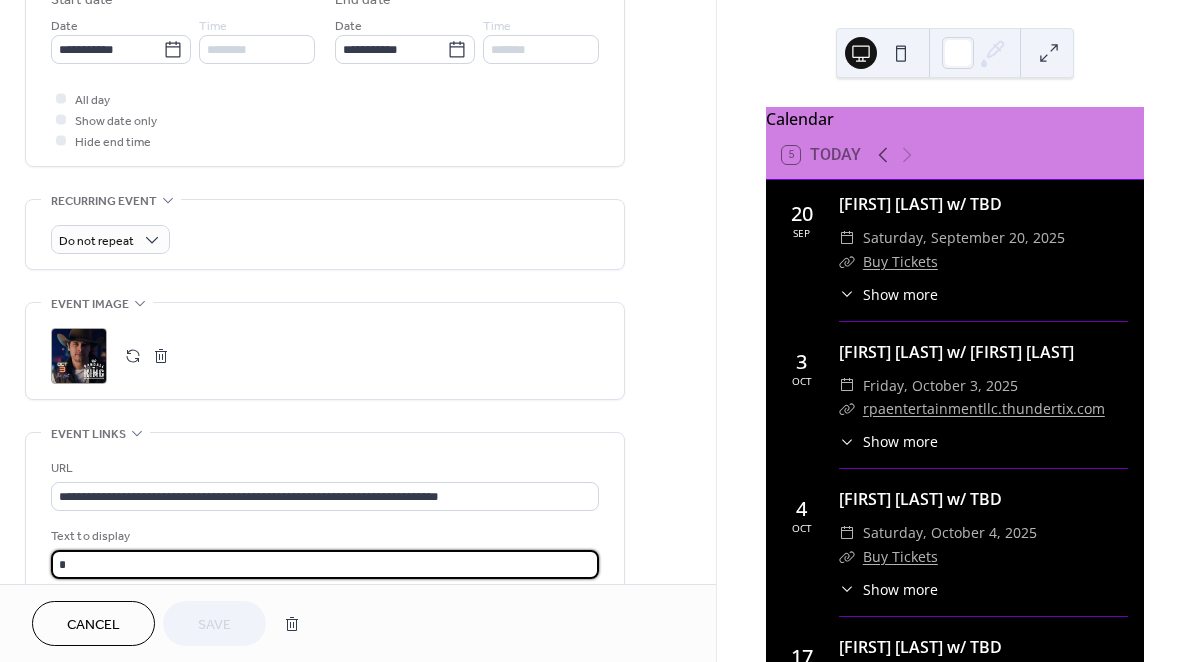 scroll, scrollTop: 688, scrollLeft: 0, axis: vertical 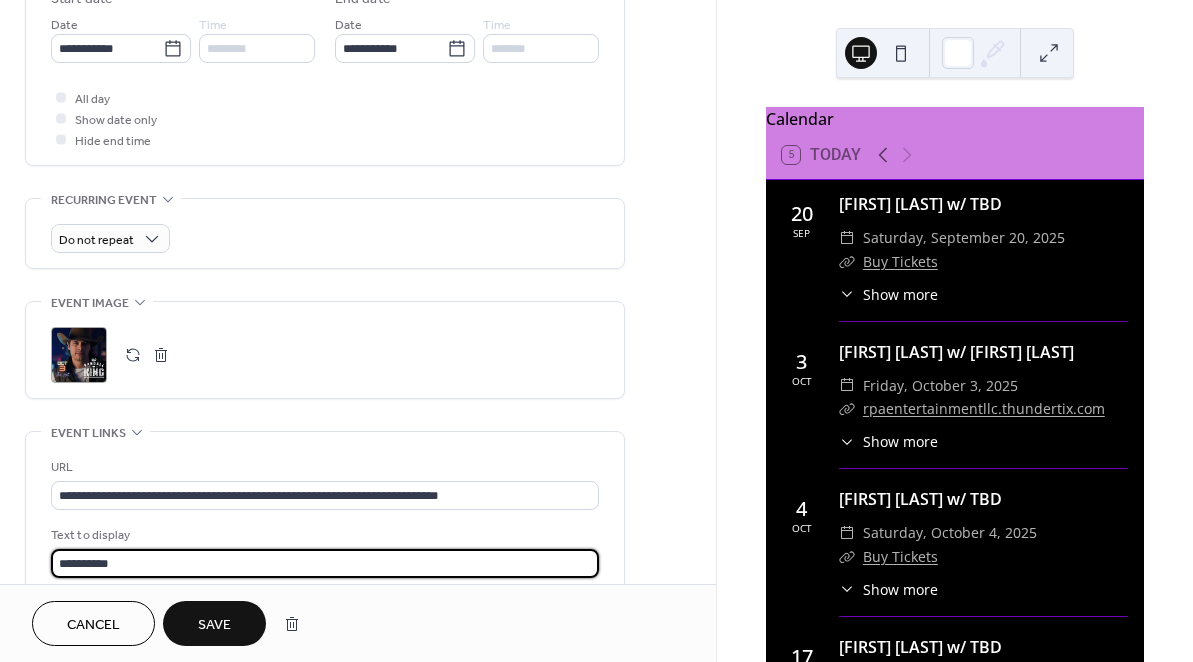 type on "**********" 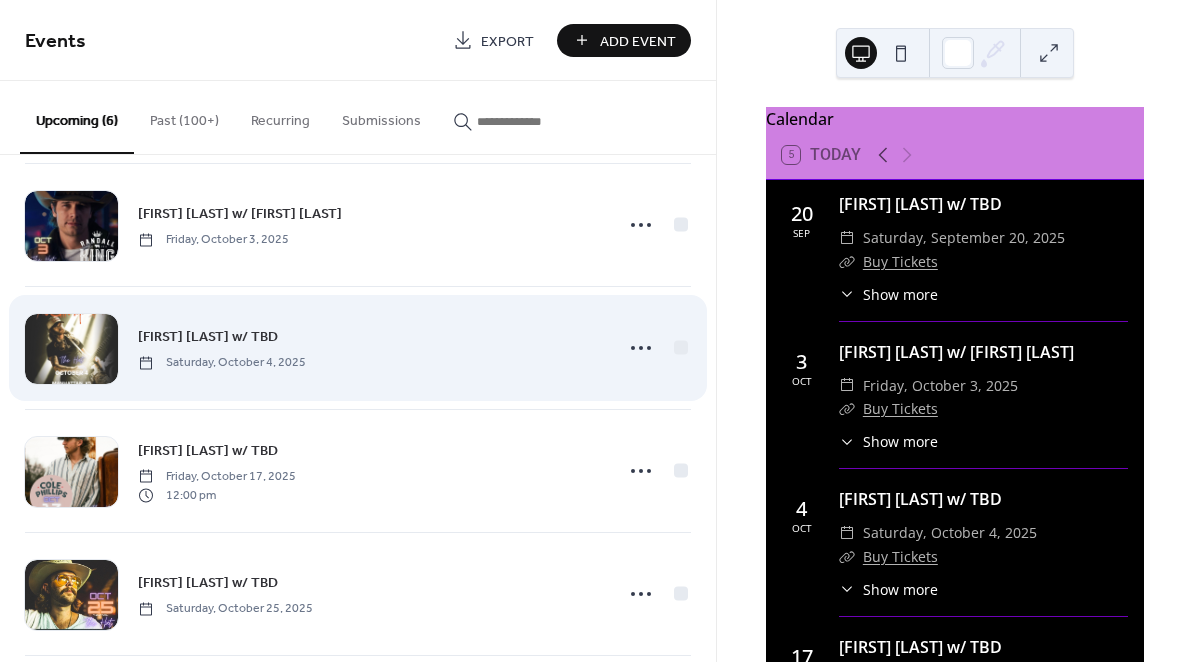 scroll, scrollTop: 154, scrollLeft: 0, axis: vertical 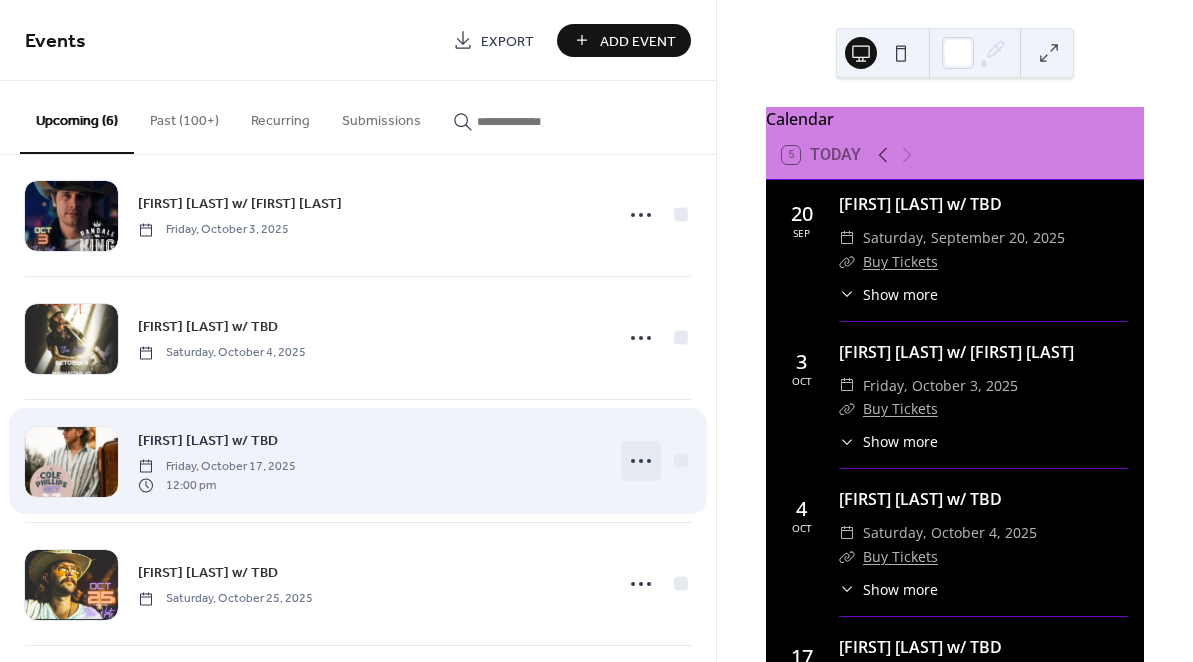 click 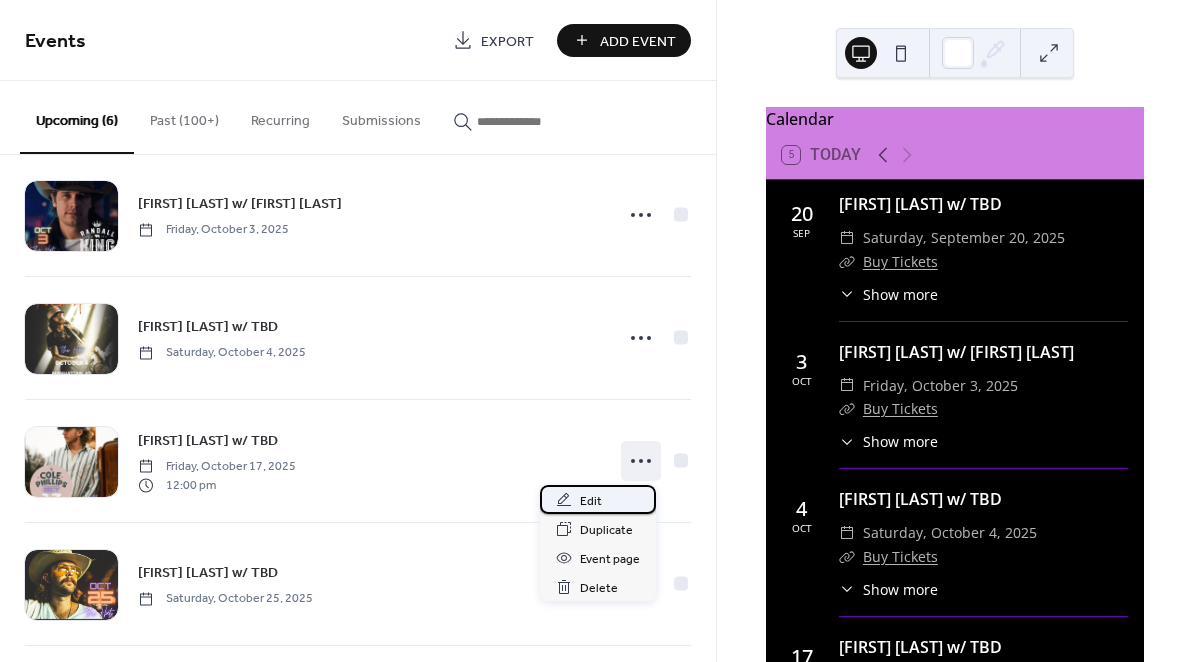 click on "Edit" at bounding box center (591, 501) 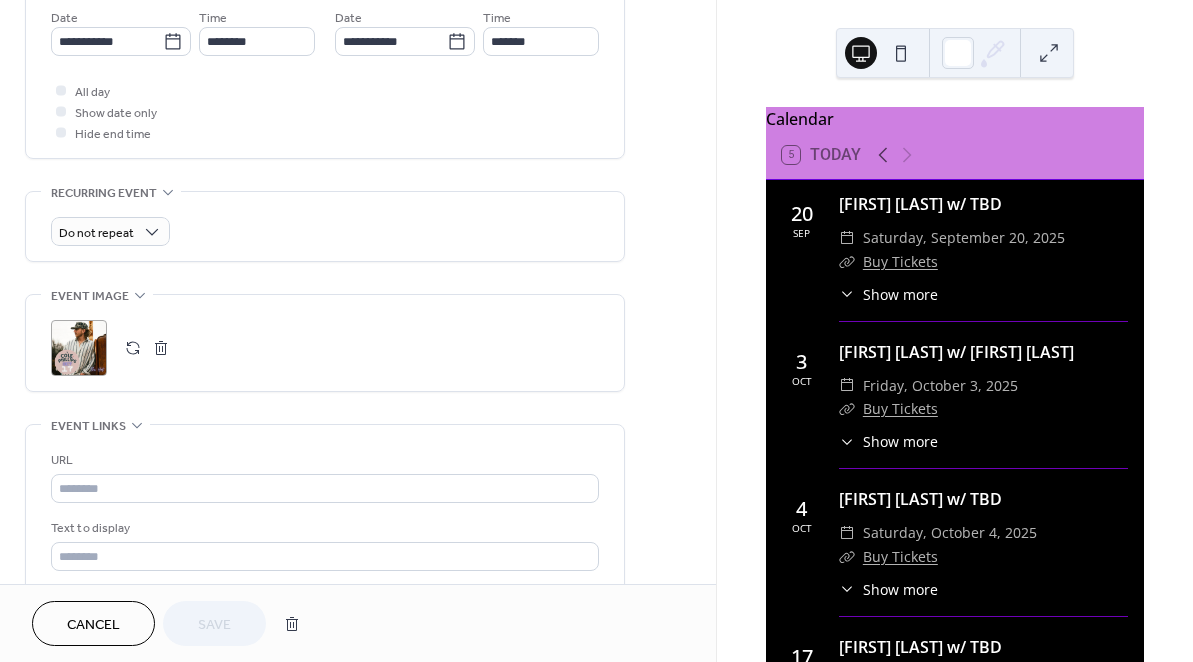 scroll, scrollTop: 701, scrollLeft: 0, axis: vertical 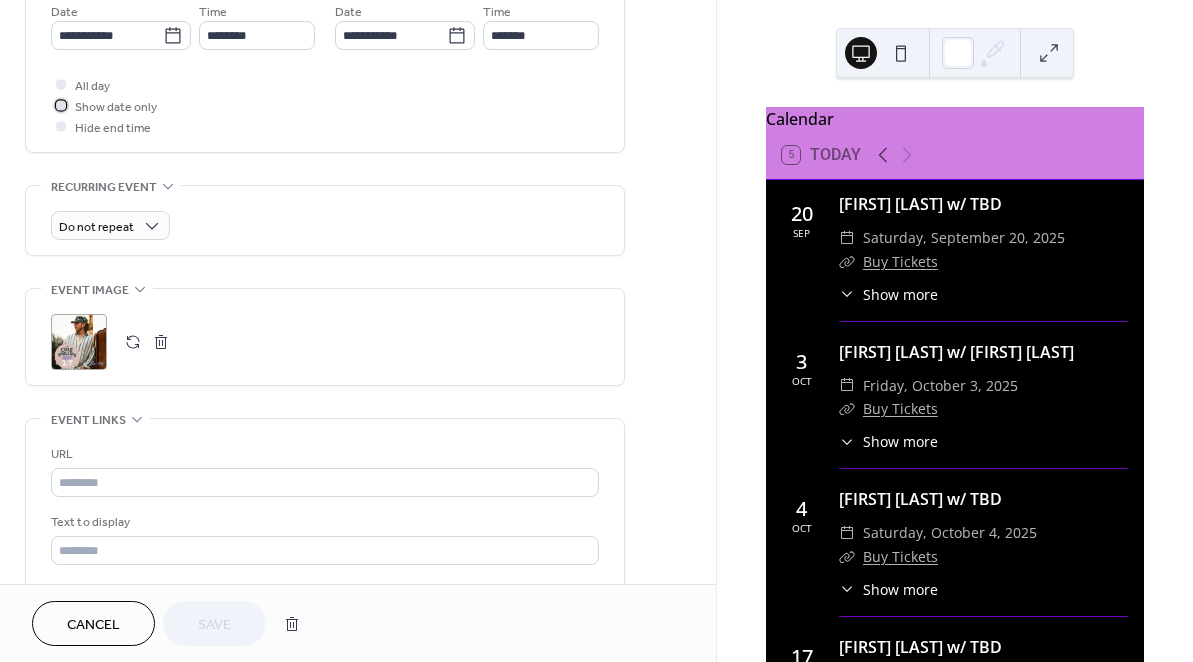 click at bounding box center (61, 105) 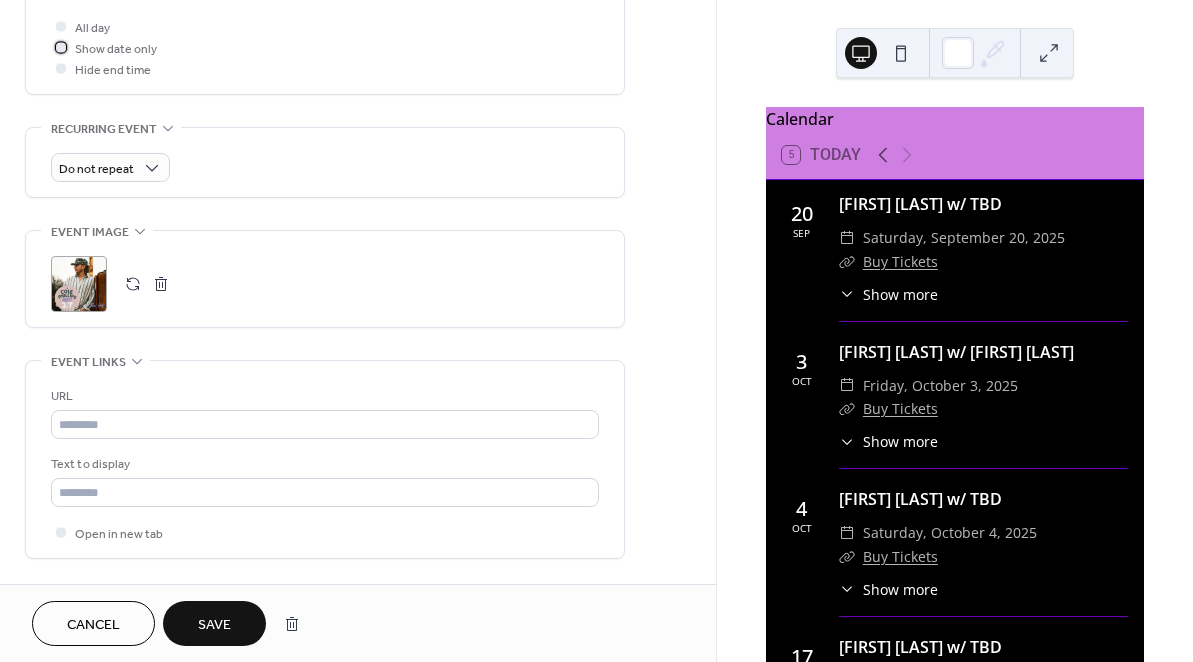 scroll, scrollTop: 772, scrollLeft: 0, axis: vertical 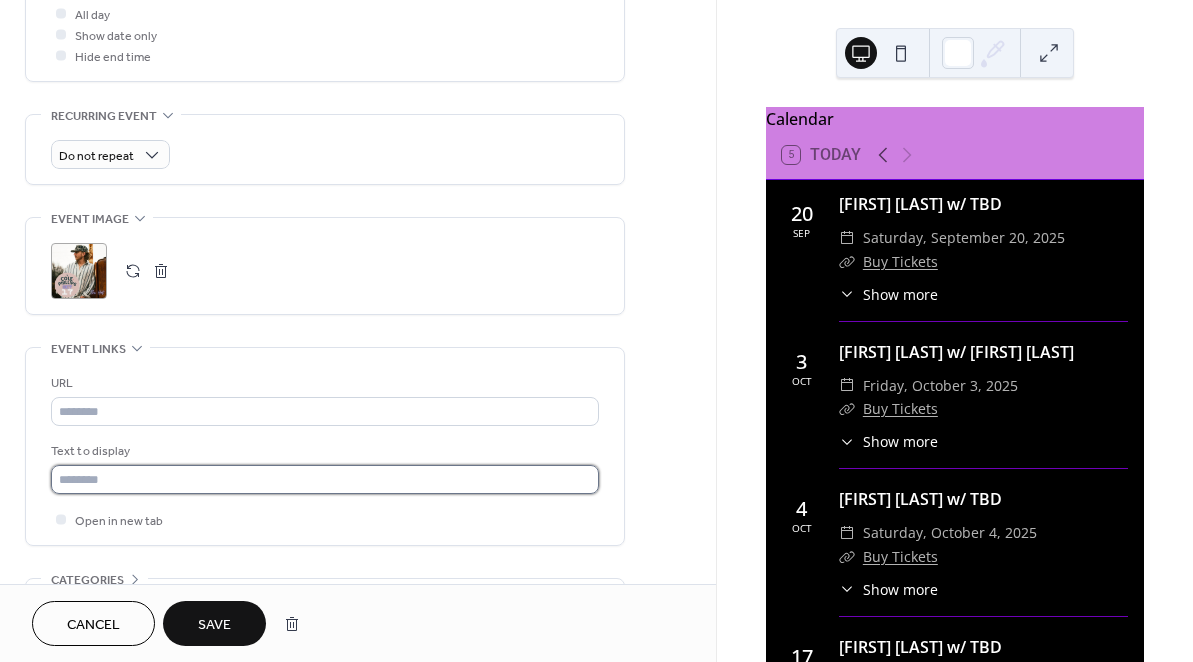 click at bounding box center (325, 479) 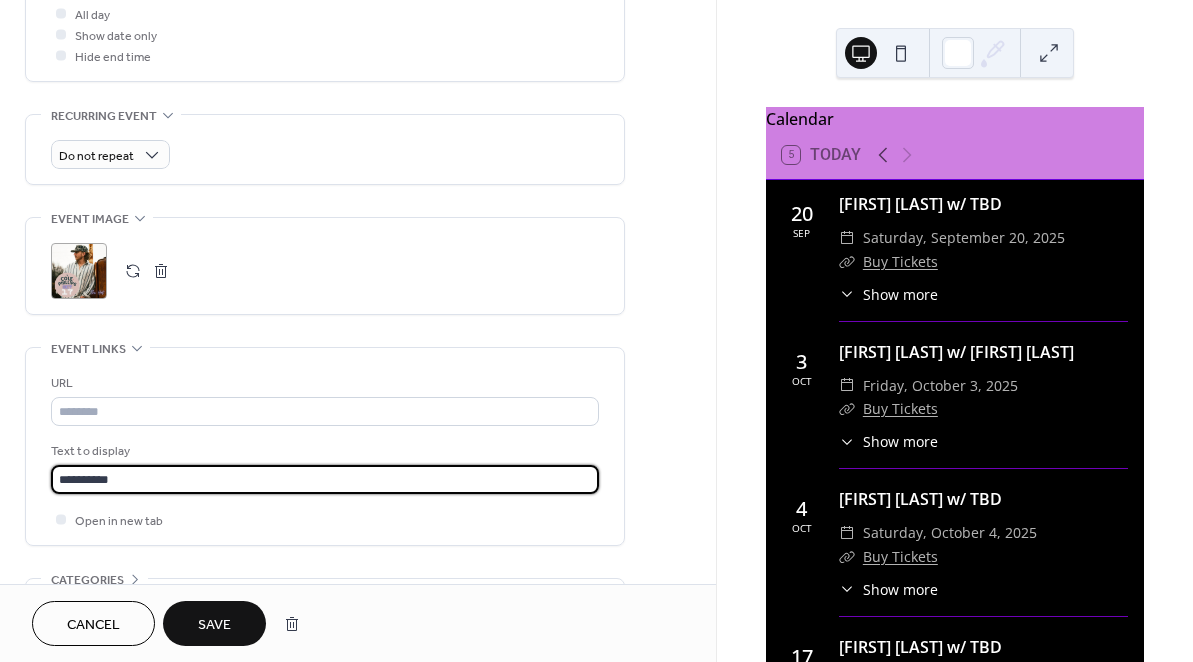 type on "**********" 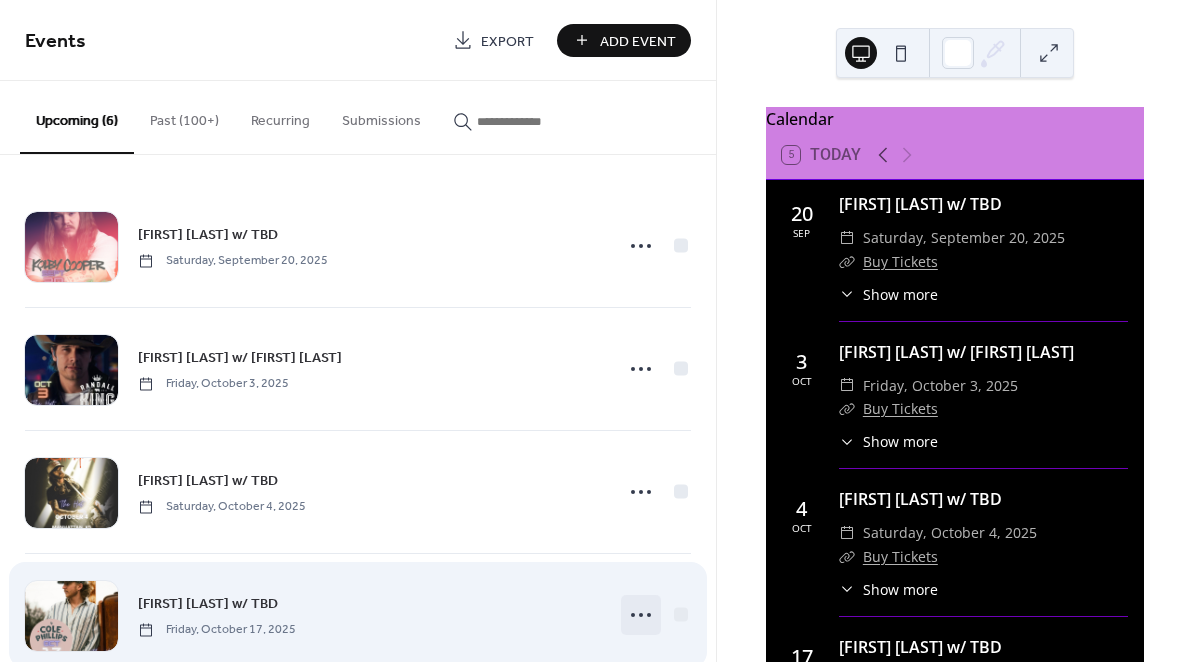 click 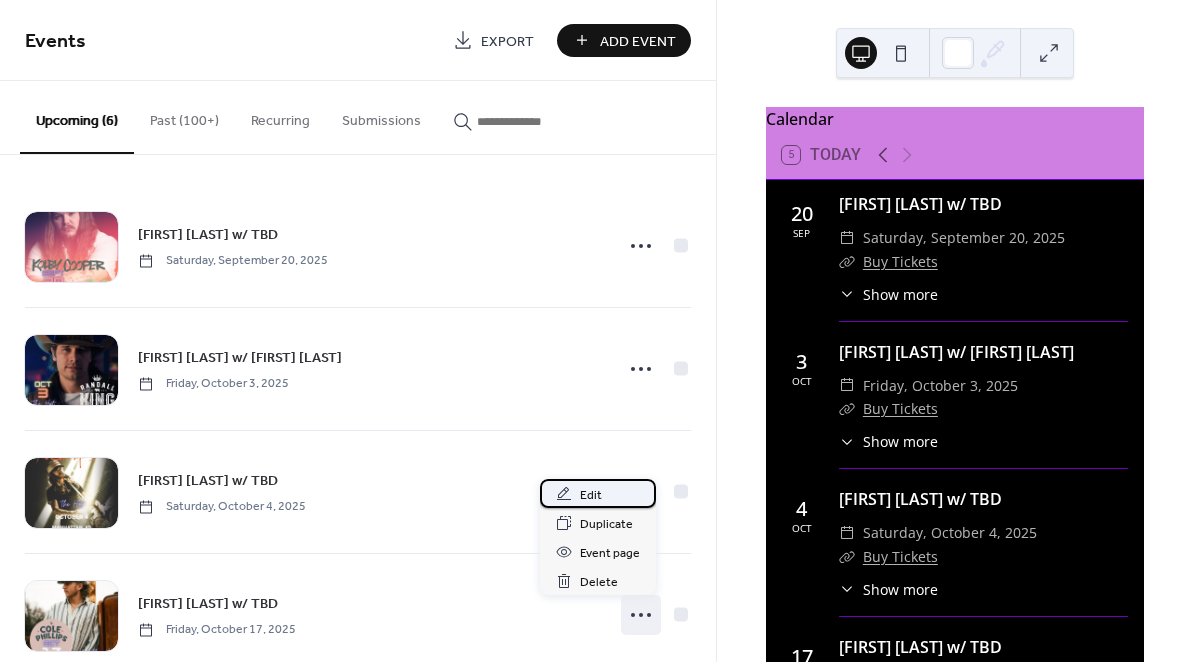click on "Edit" at bounding box center (598, 493) 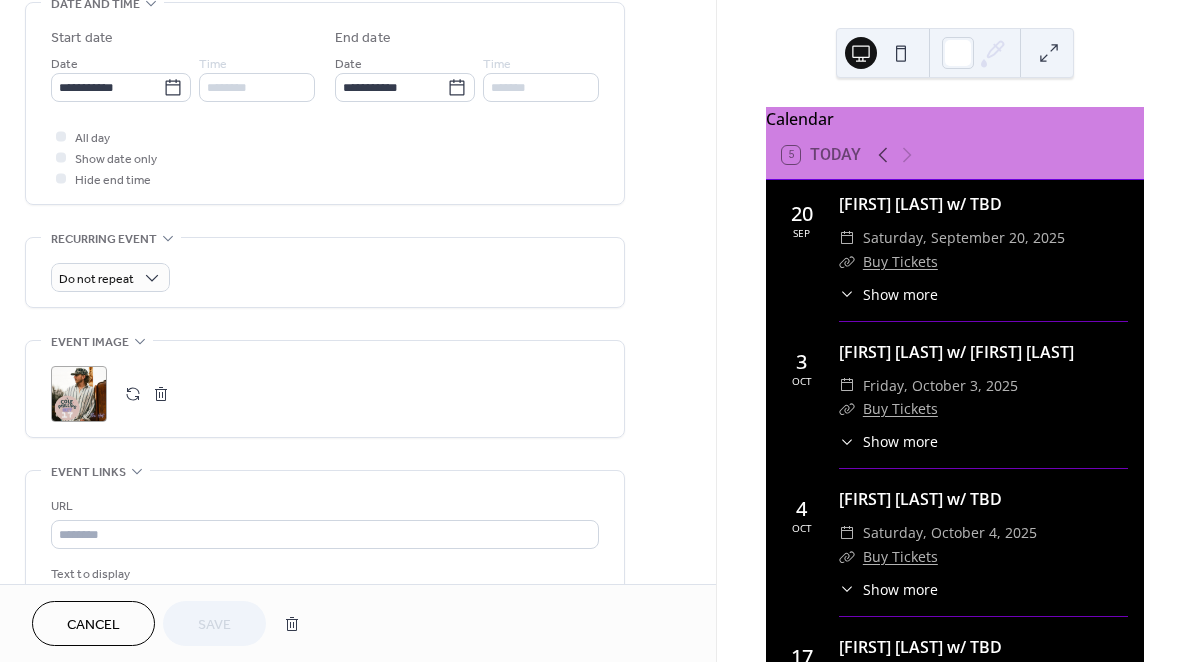 scroll, scrollTop: 734, scrollLeft: 0, axis: vertical 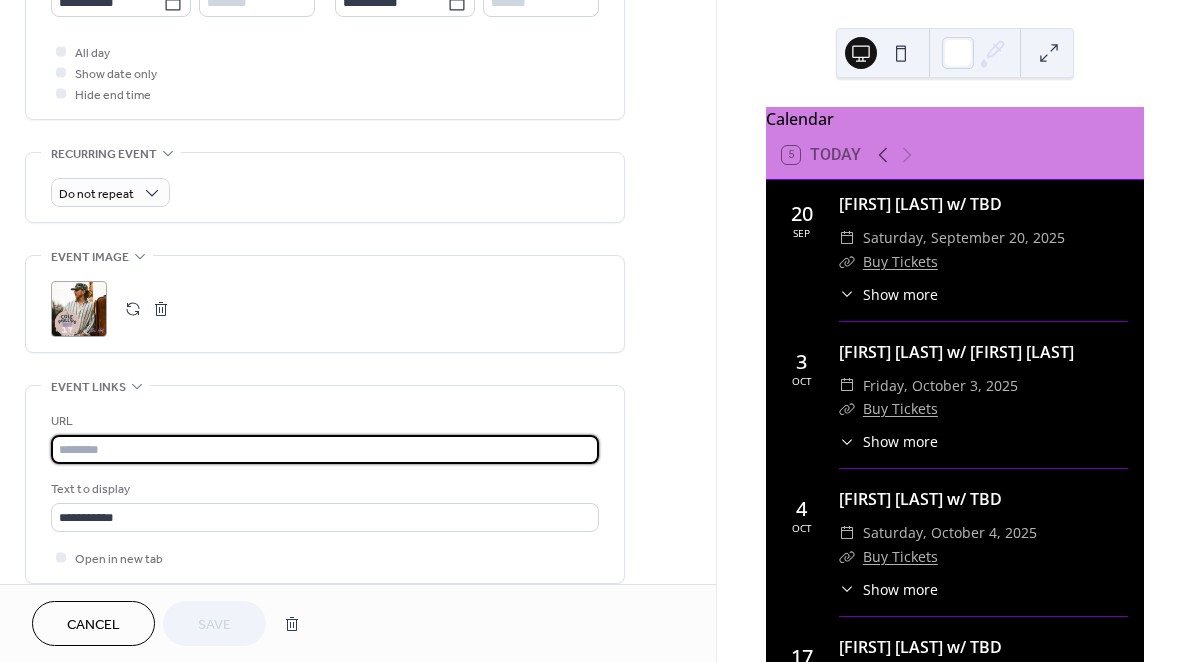 click at bounding box center [325, 449] 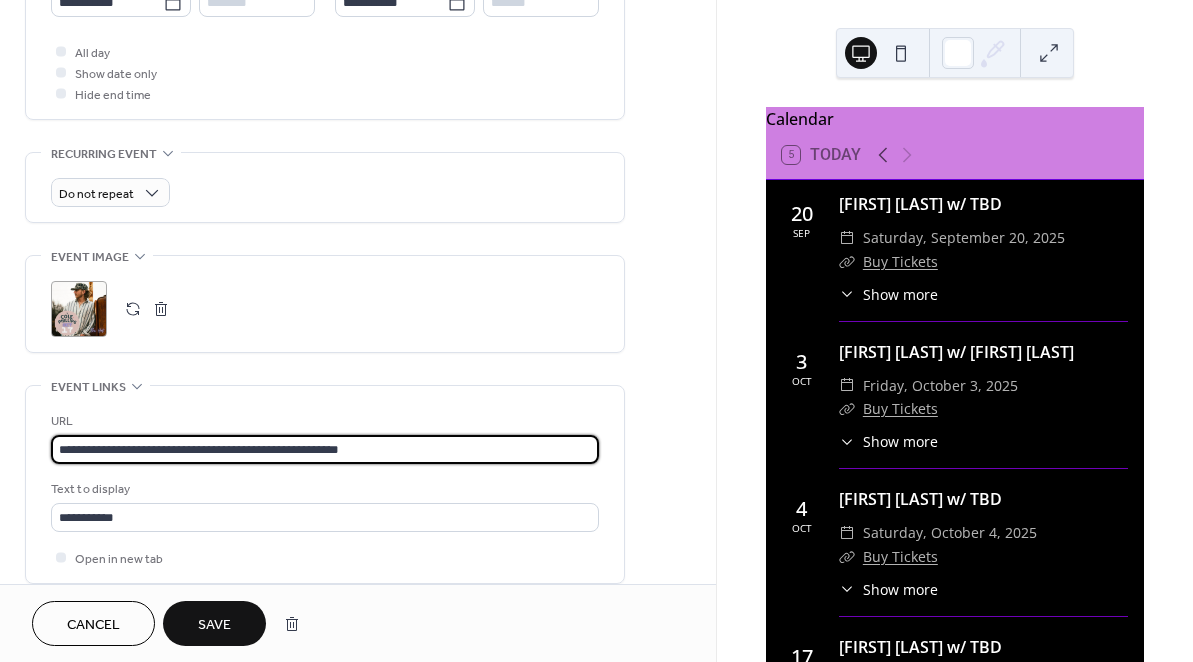 type on "**********" 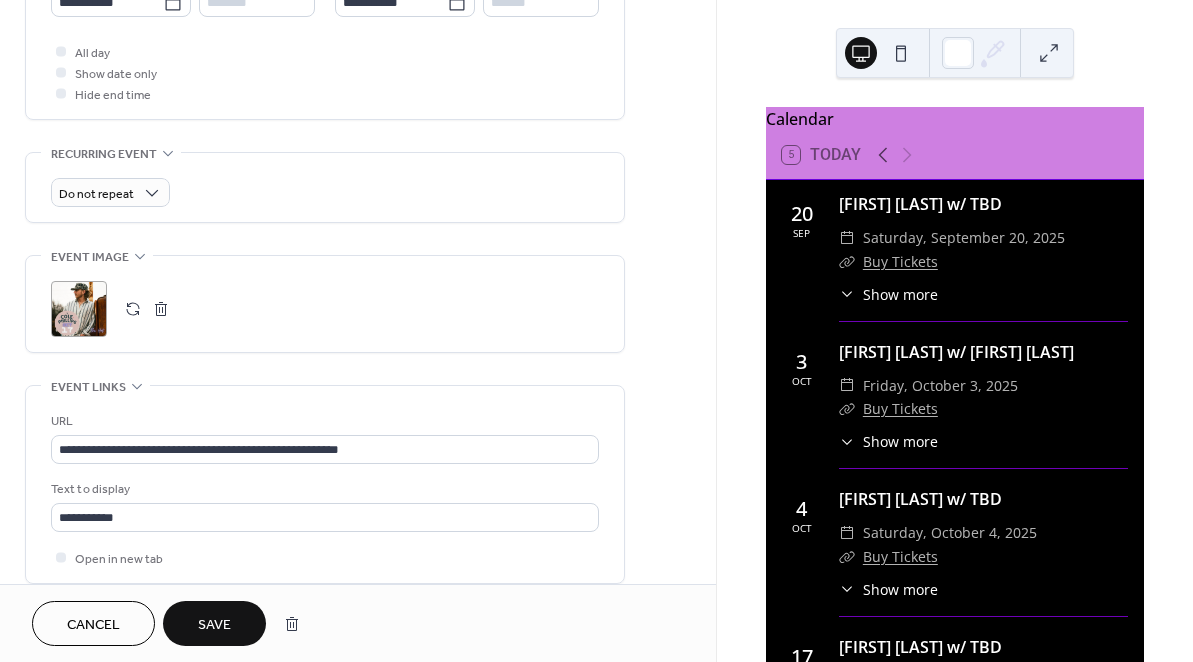 click on "Save" at bounding box center (214, 625) 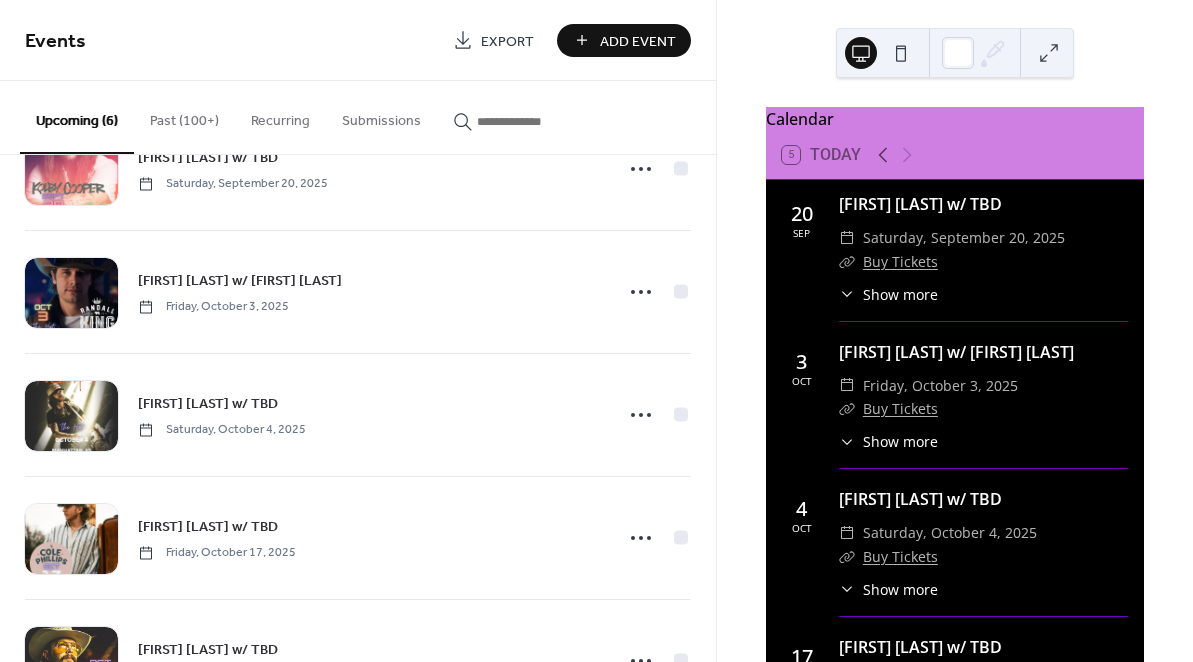 scroll, scrollTop: 80, scrollLeft: 0, axis: vertical 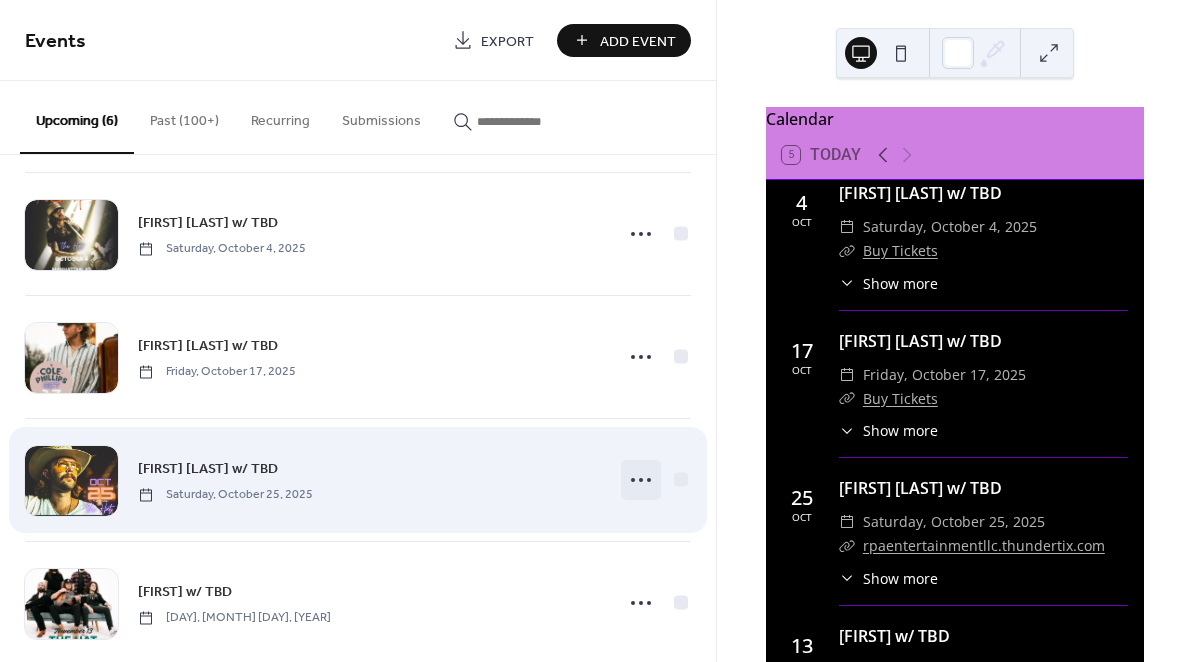 click 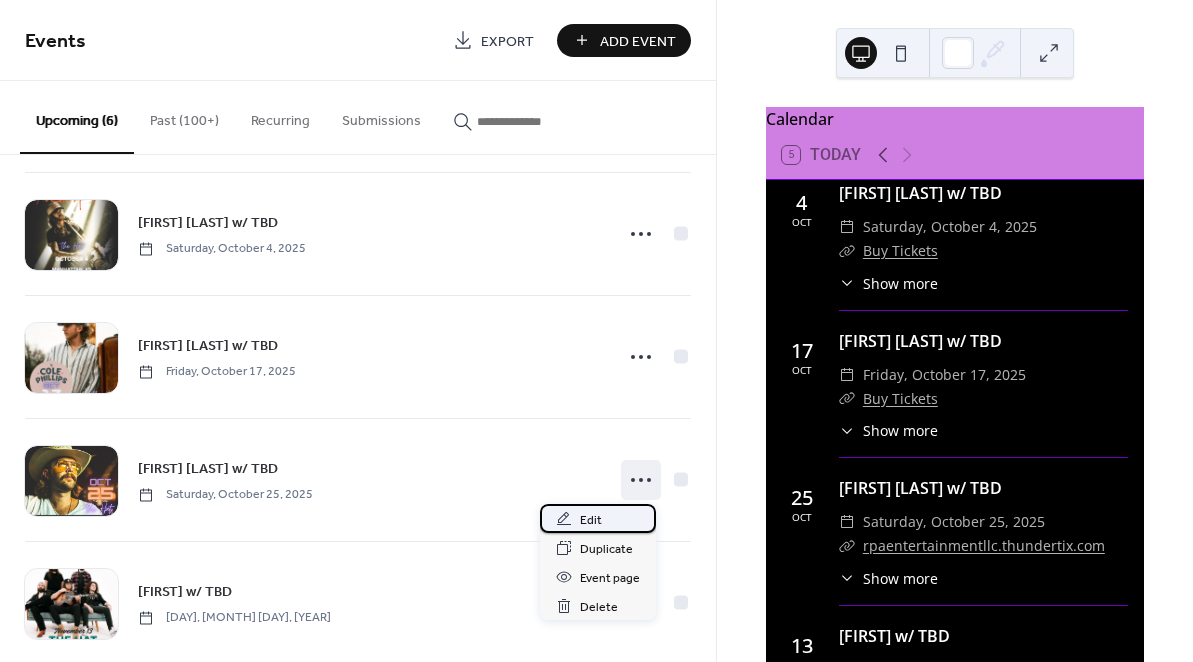 click on "Edit" at bounding box center (591, 520) 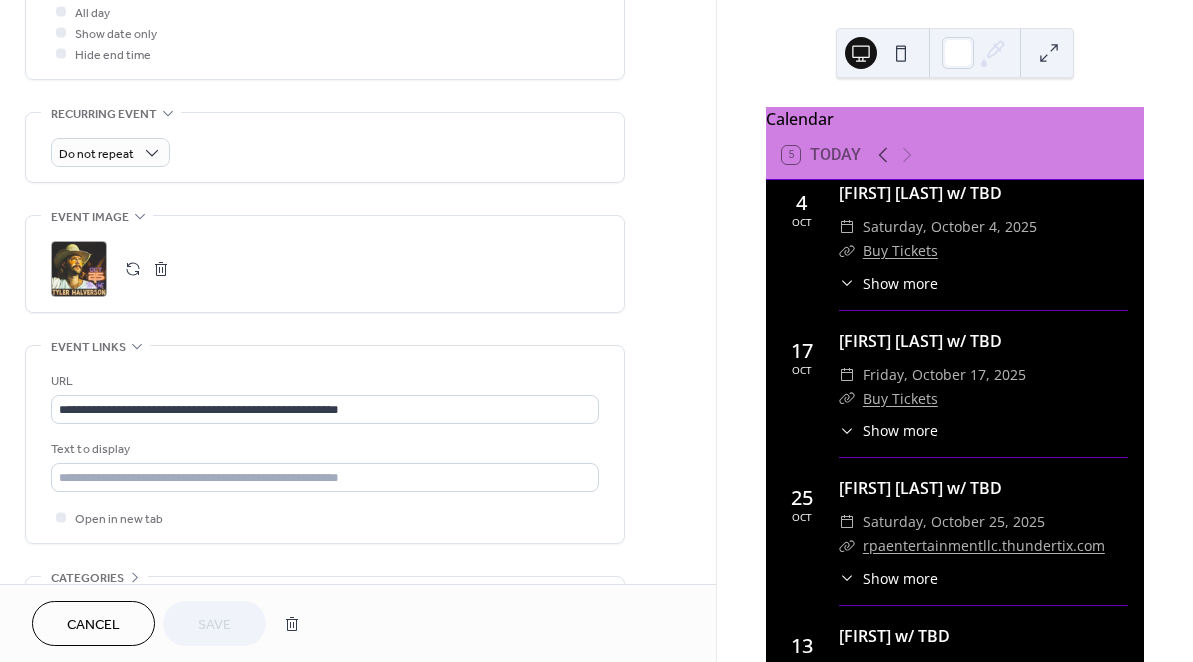 scroll, scrollTop: 798, scrollLeft: 0, axis: vertical 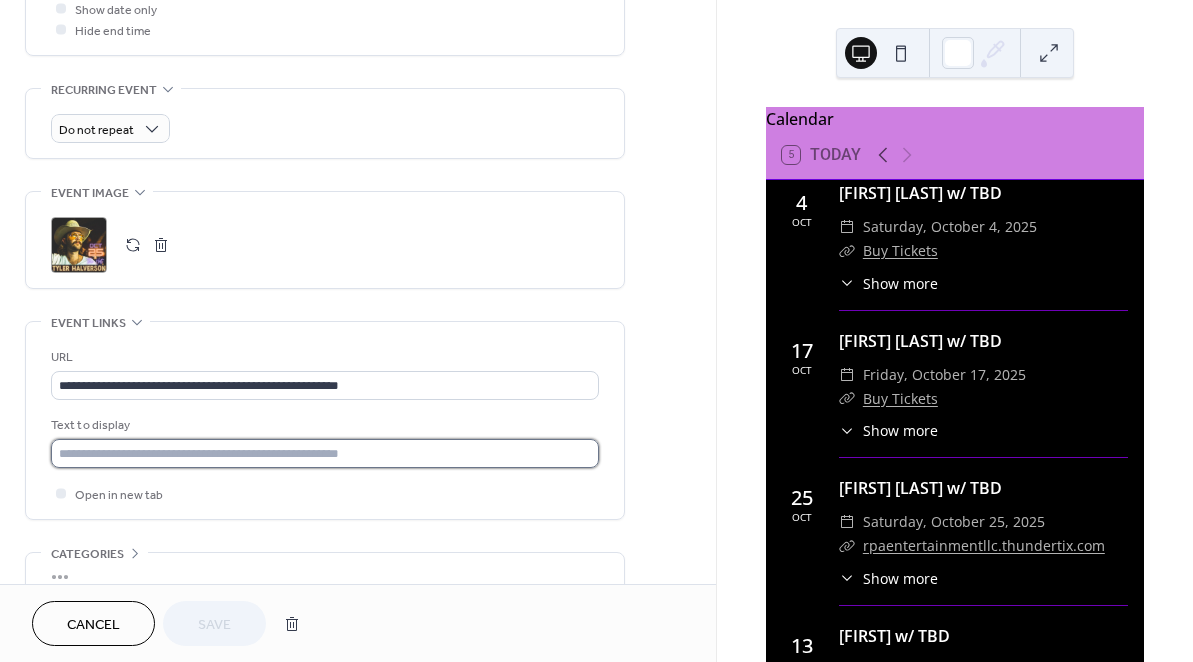 click at bounding box center (325, 453) 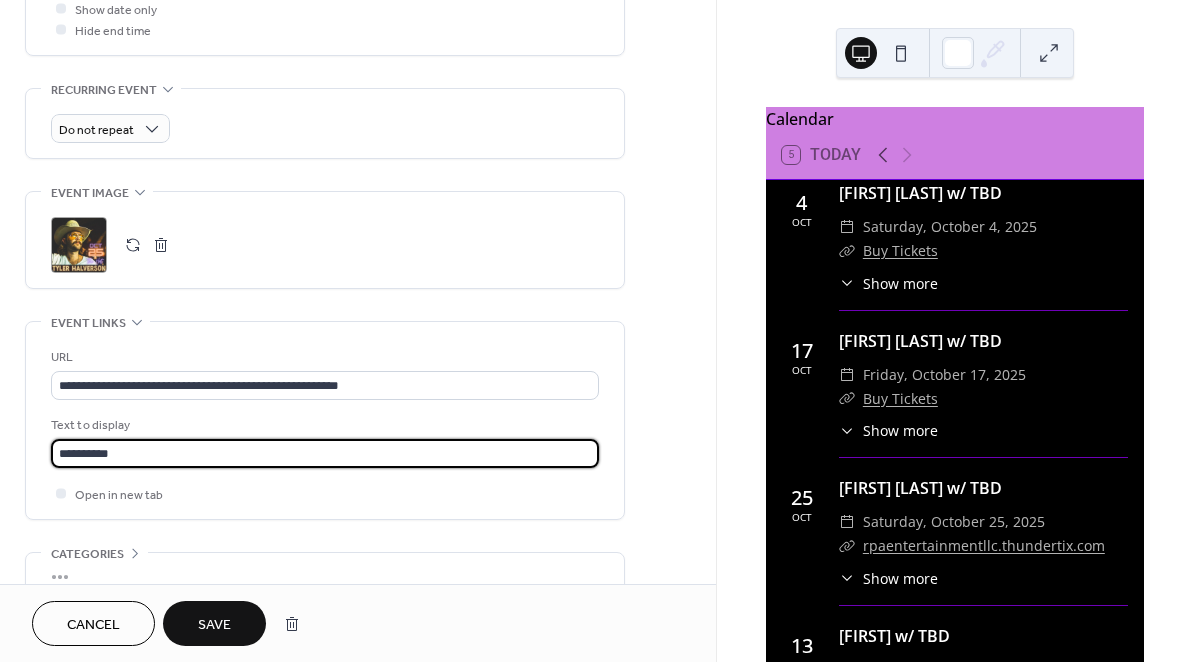 type on "**********" 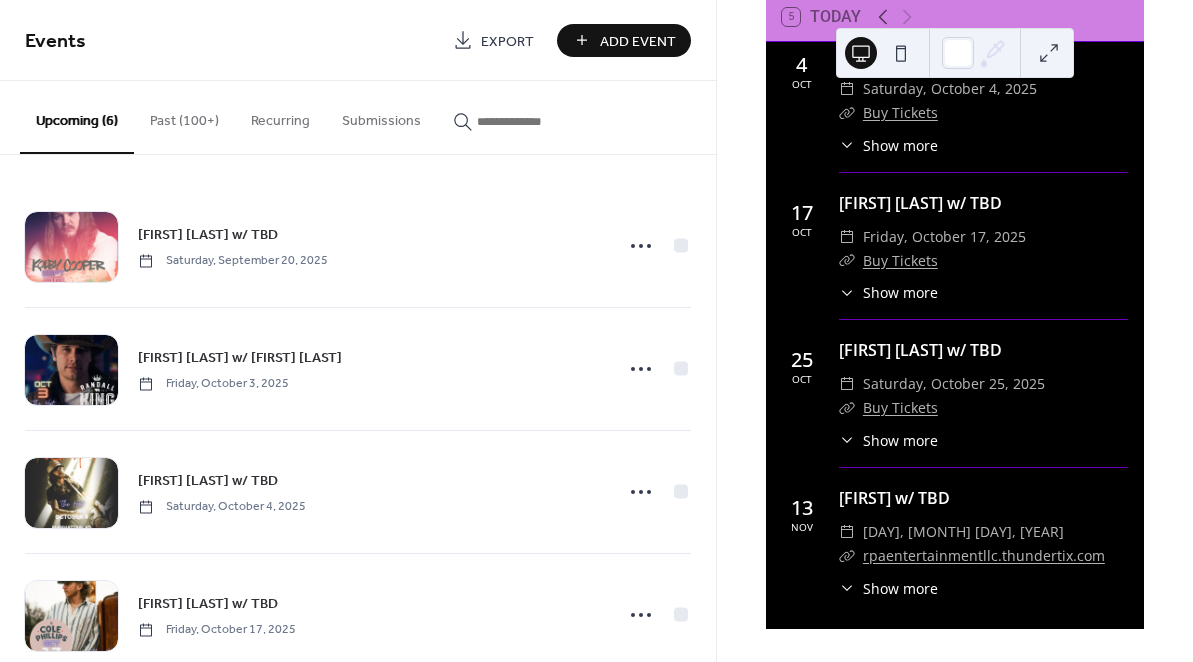 scroll, scrollTop: 138, scrollLeft: 0, axis: vertical 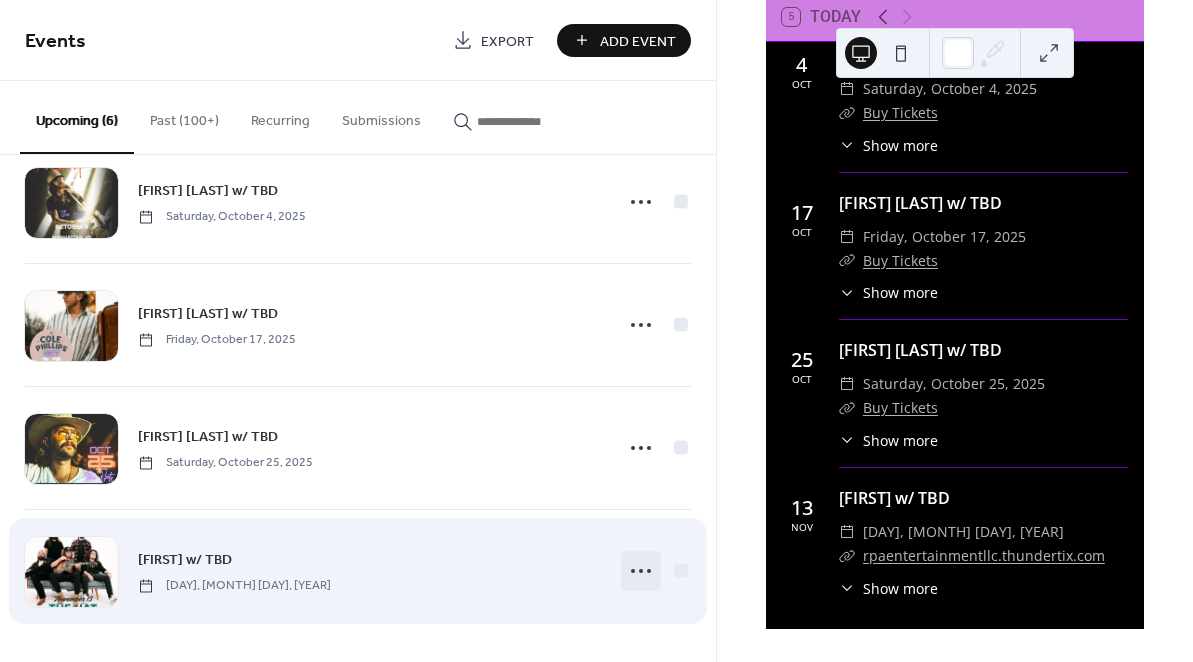 click 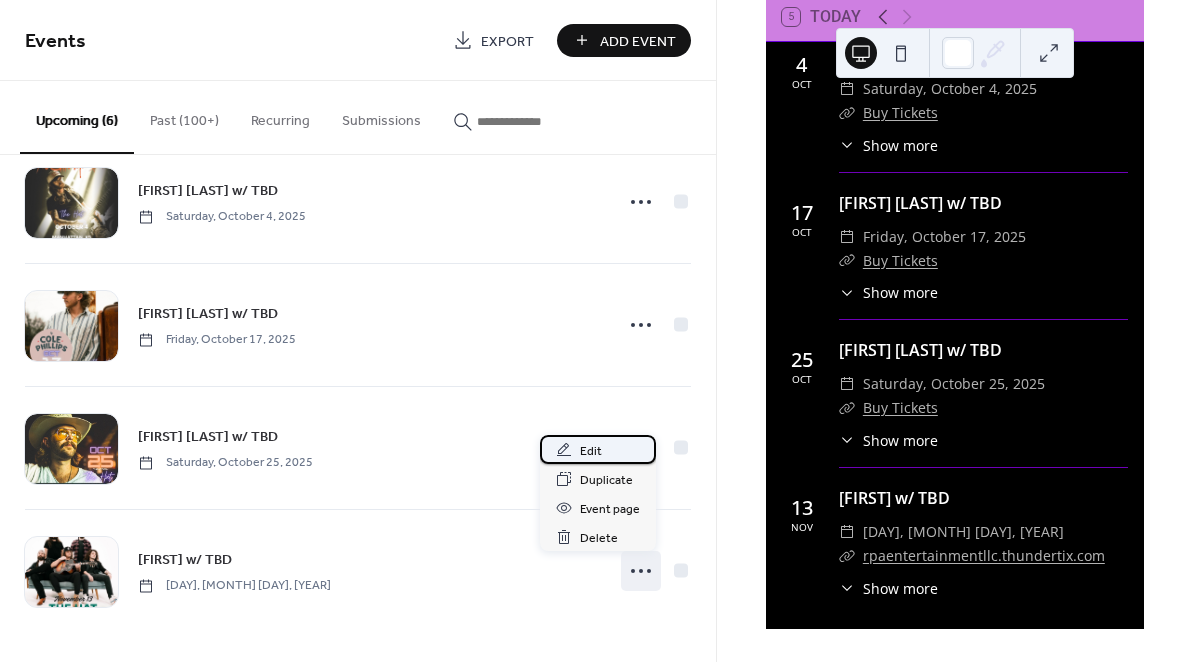 click on "Edit" at bounding box center [598, 449] 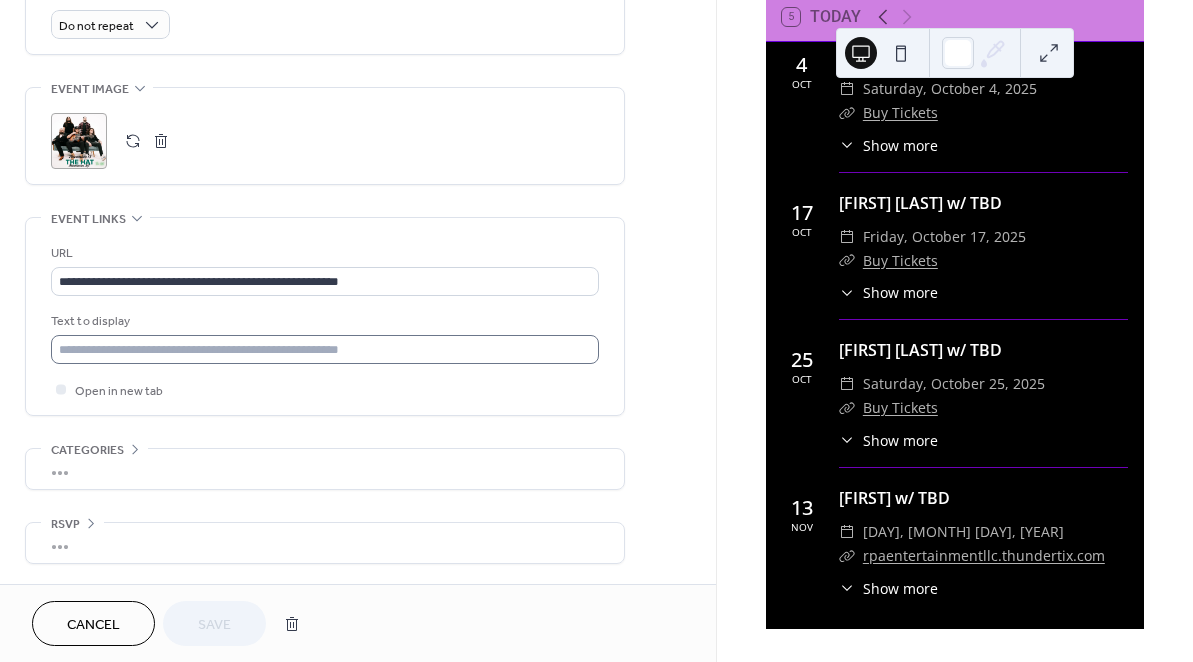 scroll, scrollTop: 912, scrollLeft: 0, axis: vertical 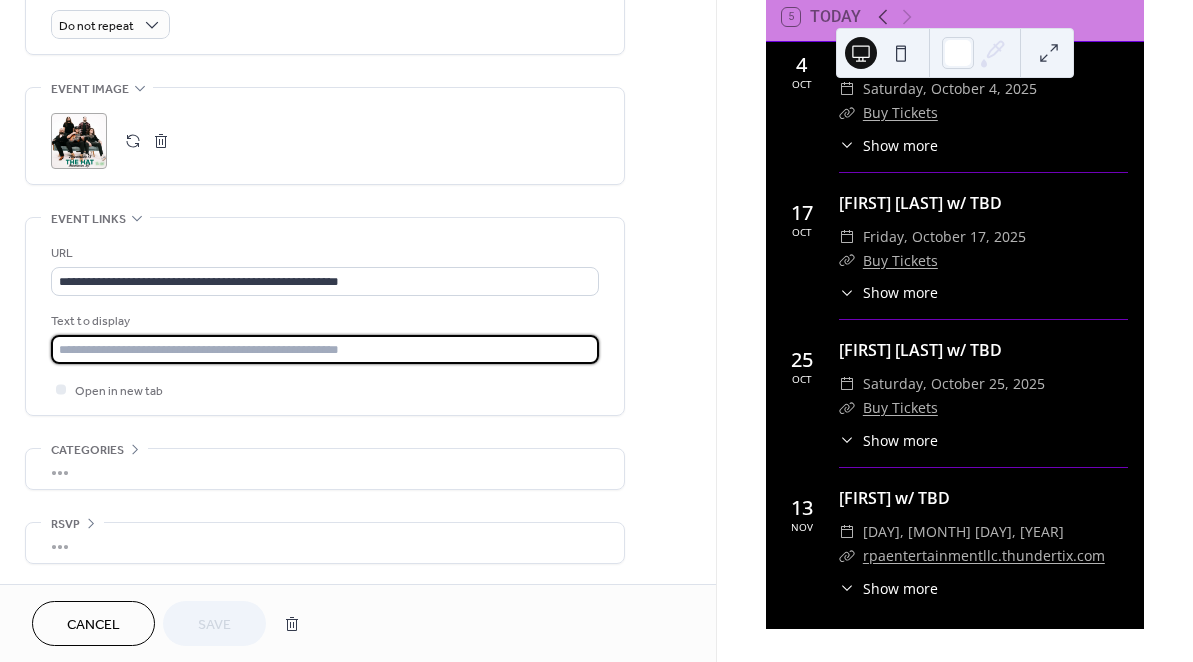 click at bounding box center (325, 349) 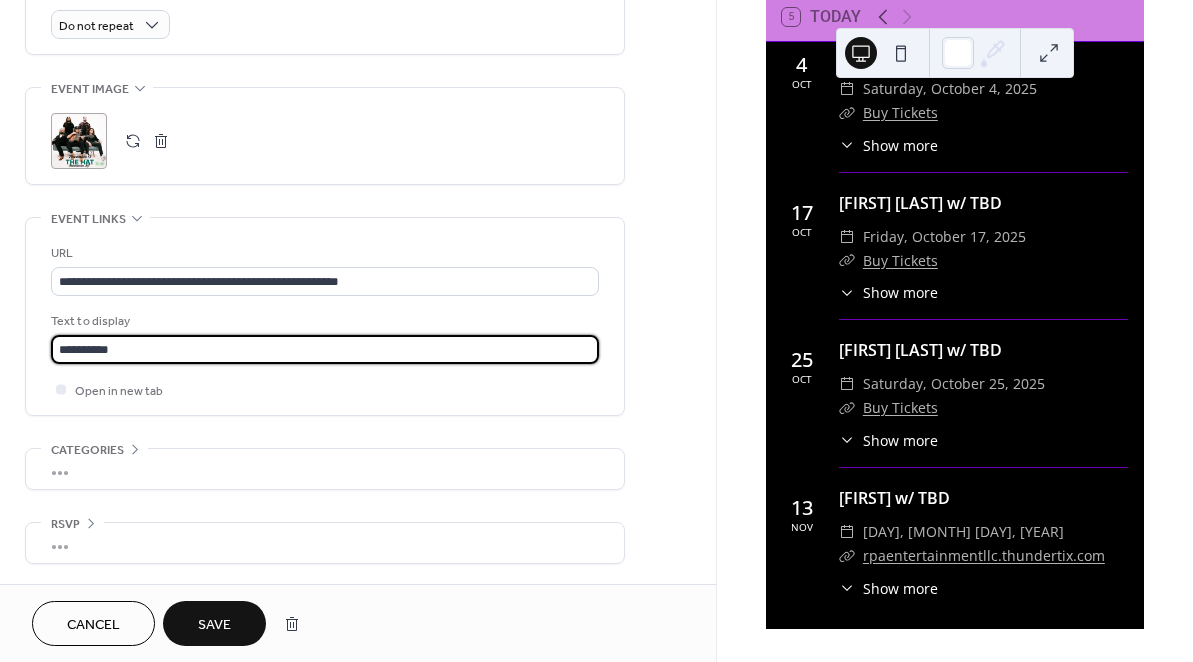 type on "**********" 